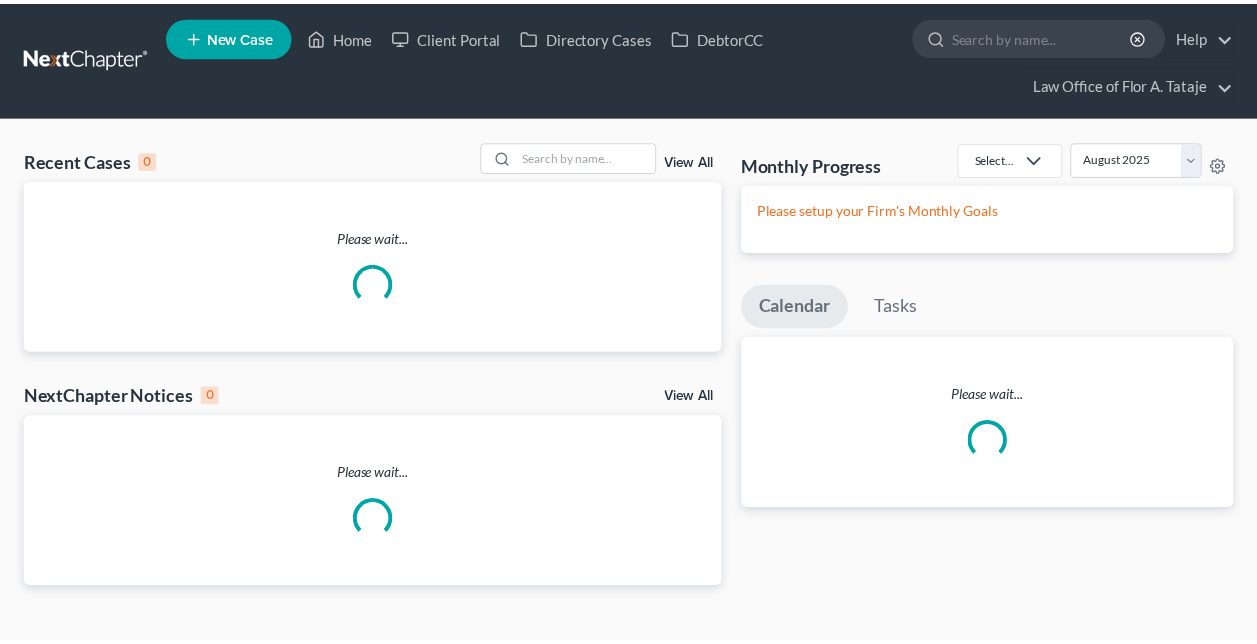 scroll, scrollTop: 0, scrollLeft: 0, axis: both 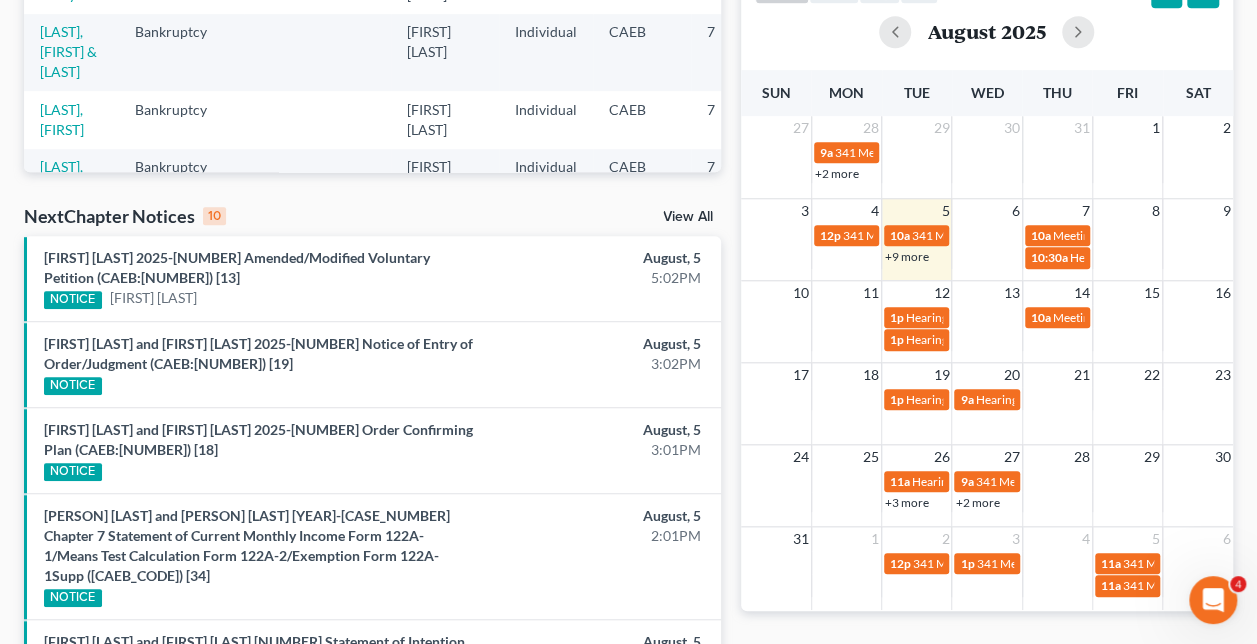 click on "Meeting of Creditors for [FIRST] [LAST] II & [FIRST] [LAST]" at bounding box center (1205, 317) 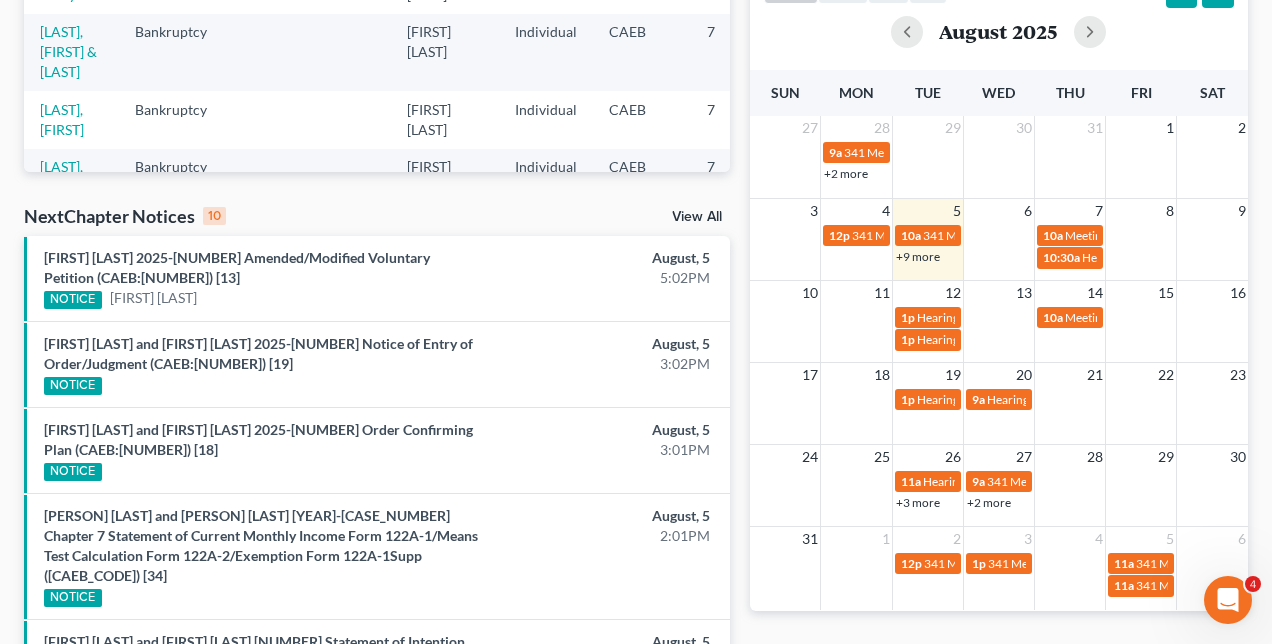 select on "Days" 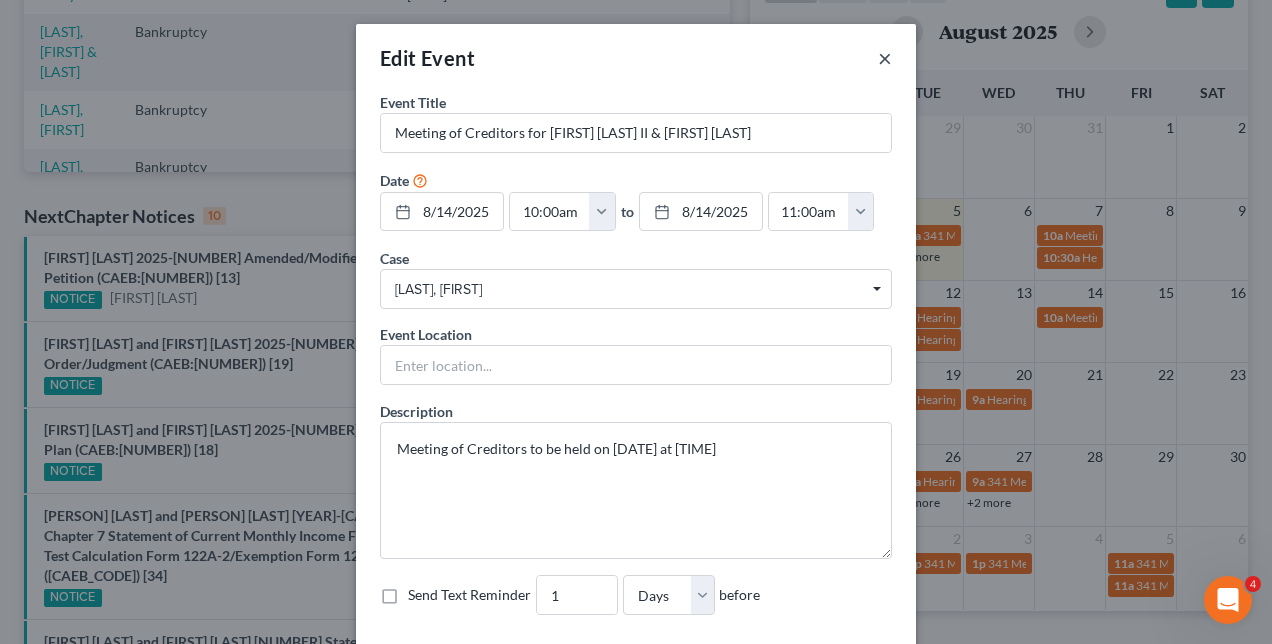 click on "×" at bounding box center [885, 58] 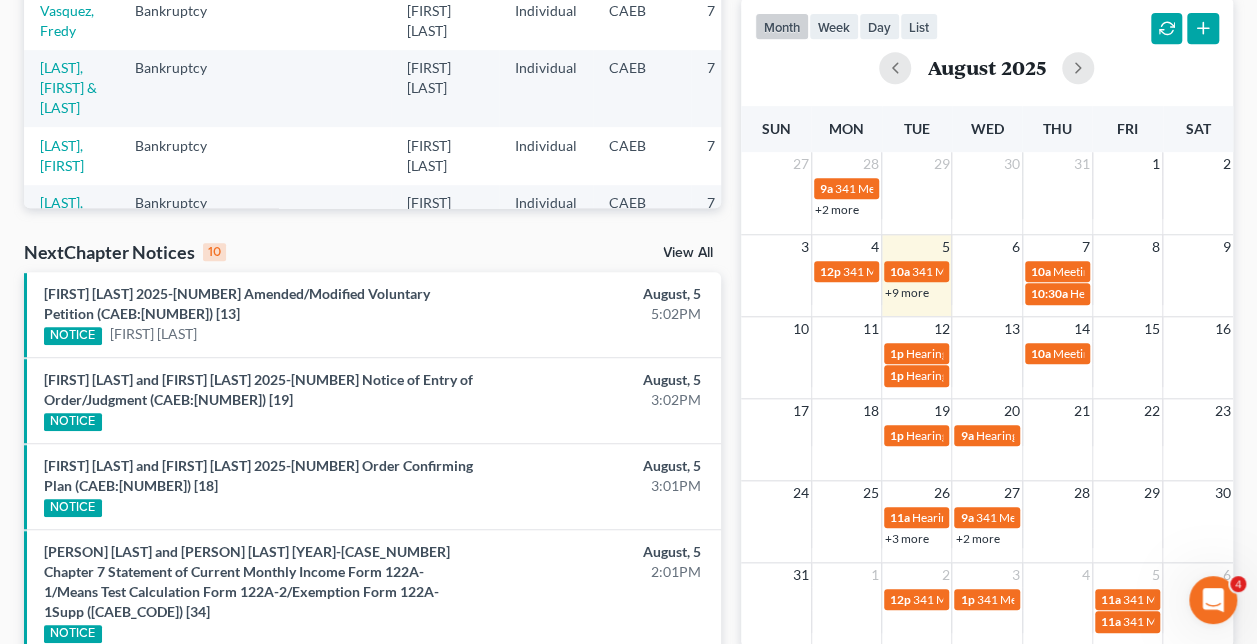 scroll, scrollTop: 454, scrollLeft: 0, axis: vertical 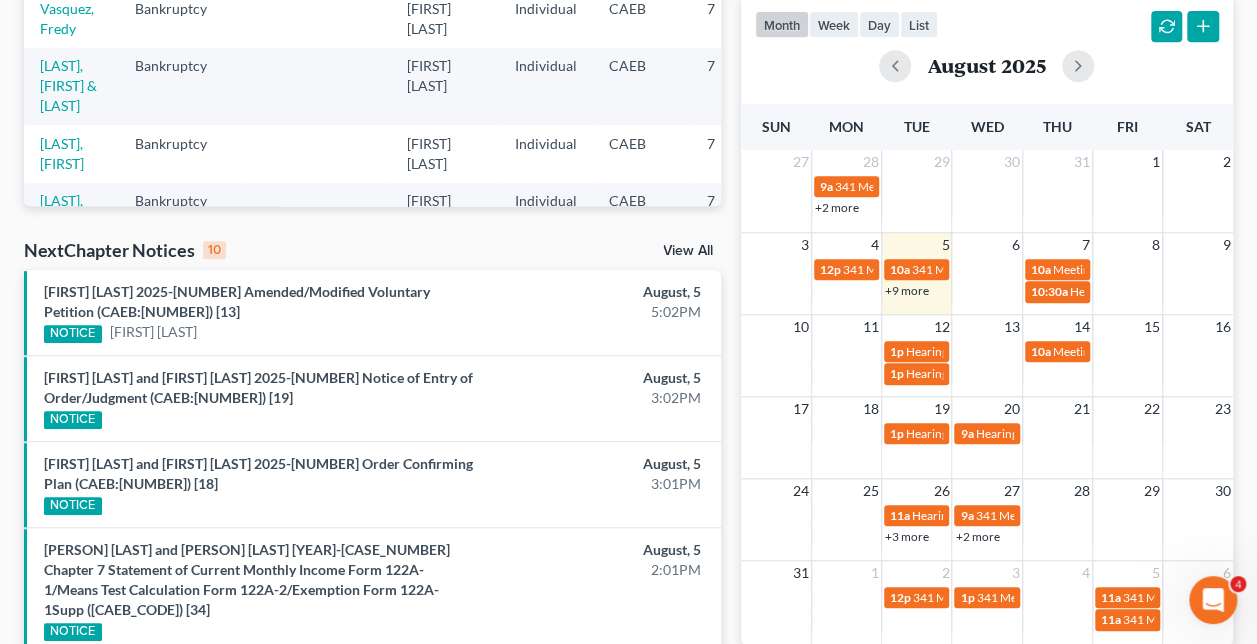 click on "+3 more" at bounding box center (907, 536) 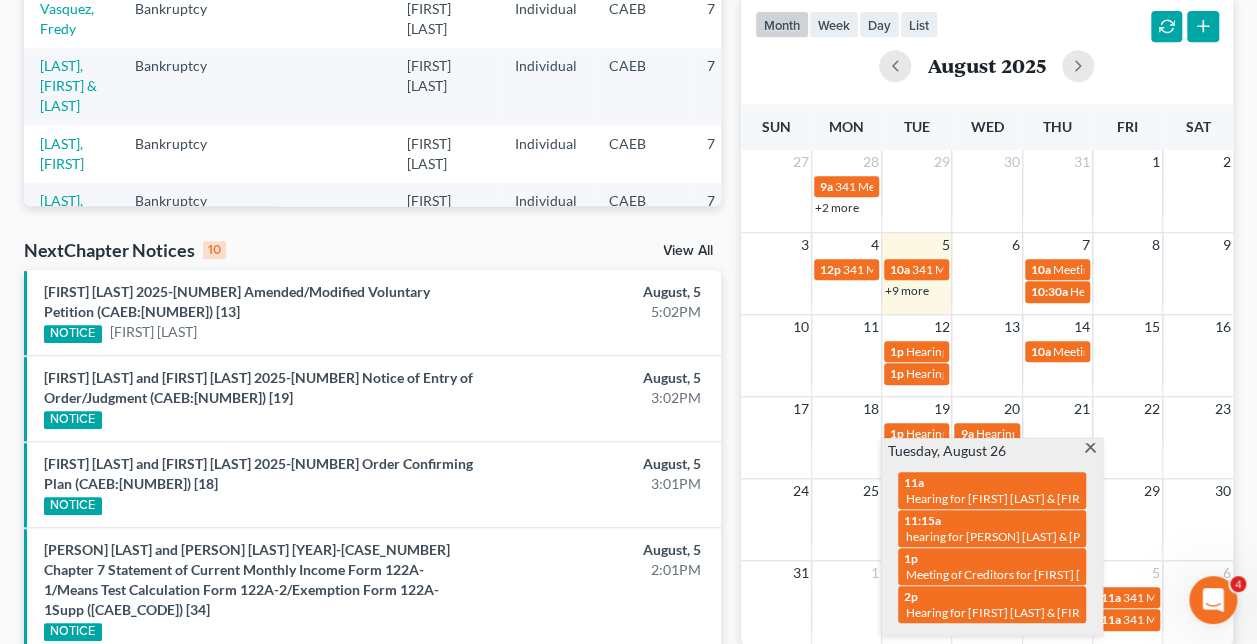scroll, scrollTop: 0, scrollLeft: 0, axis: both 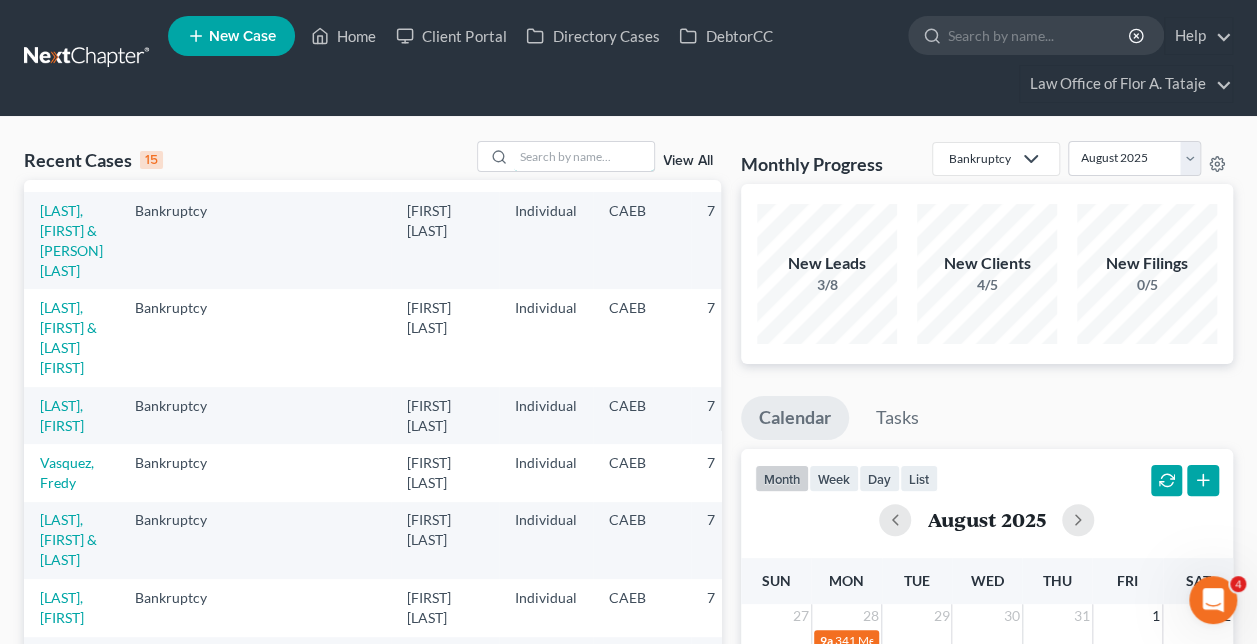 click at bounding box center (584, 156) 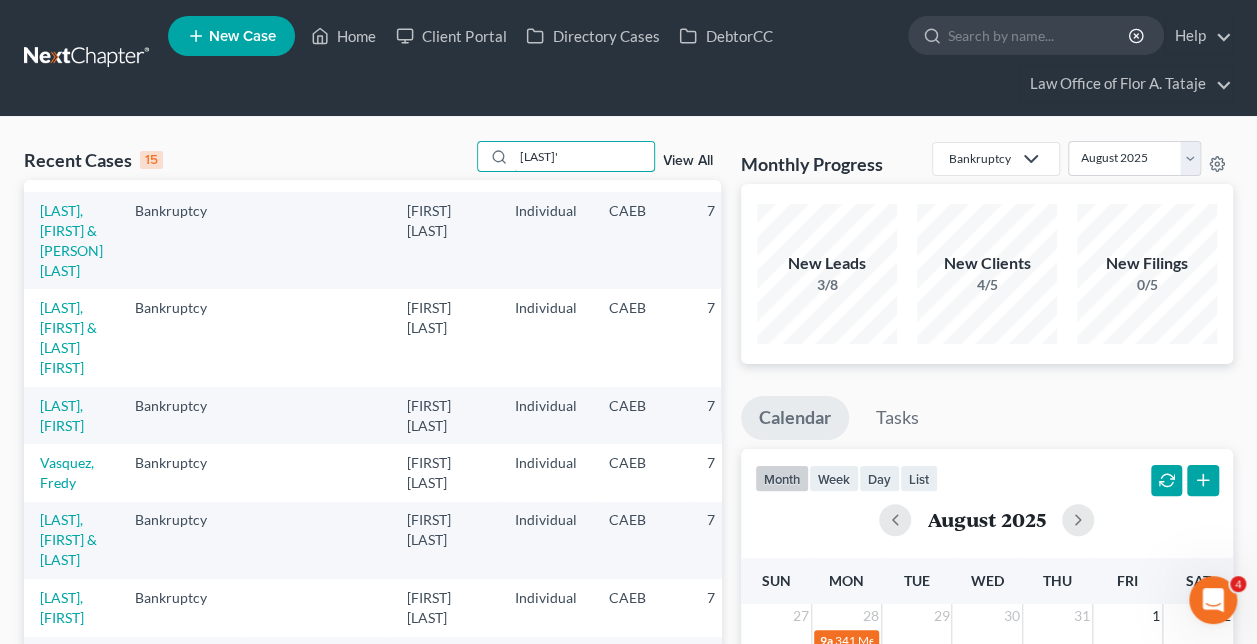 type on "[LAST]'" 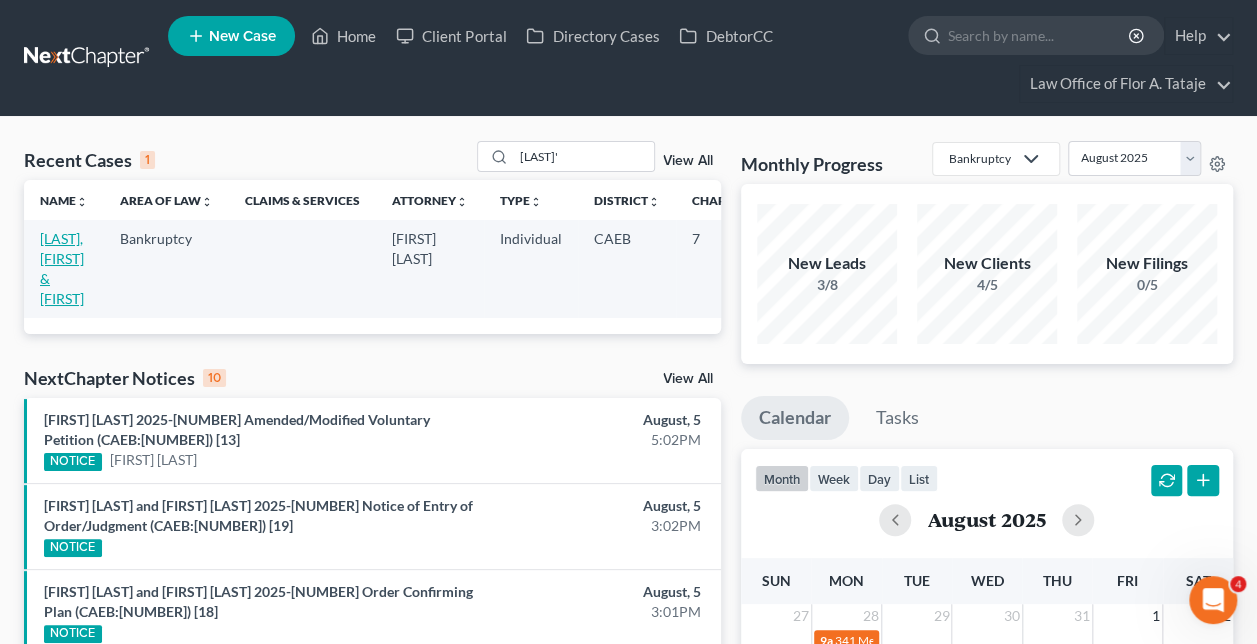 click on "[LAST], [FIRST] & [FIRST]" at bounding box center (62, 268) 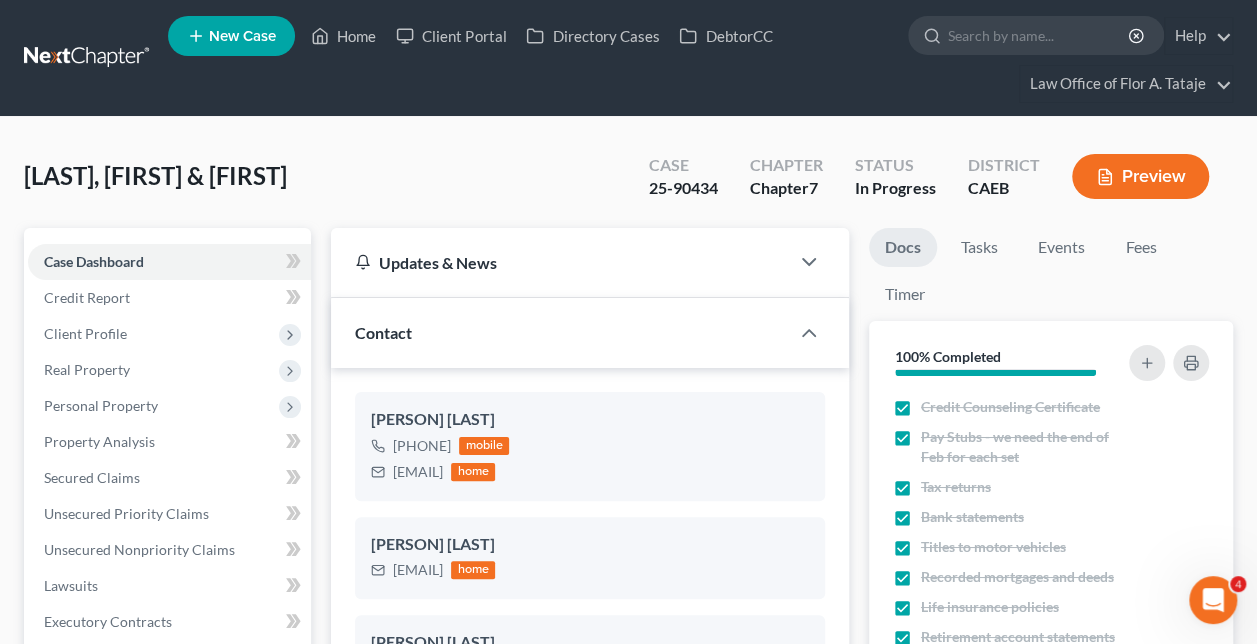 scroll, scrollTop: 6957, scrollLeft: 0, axis: vertical 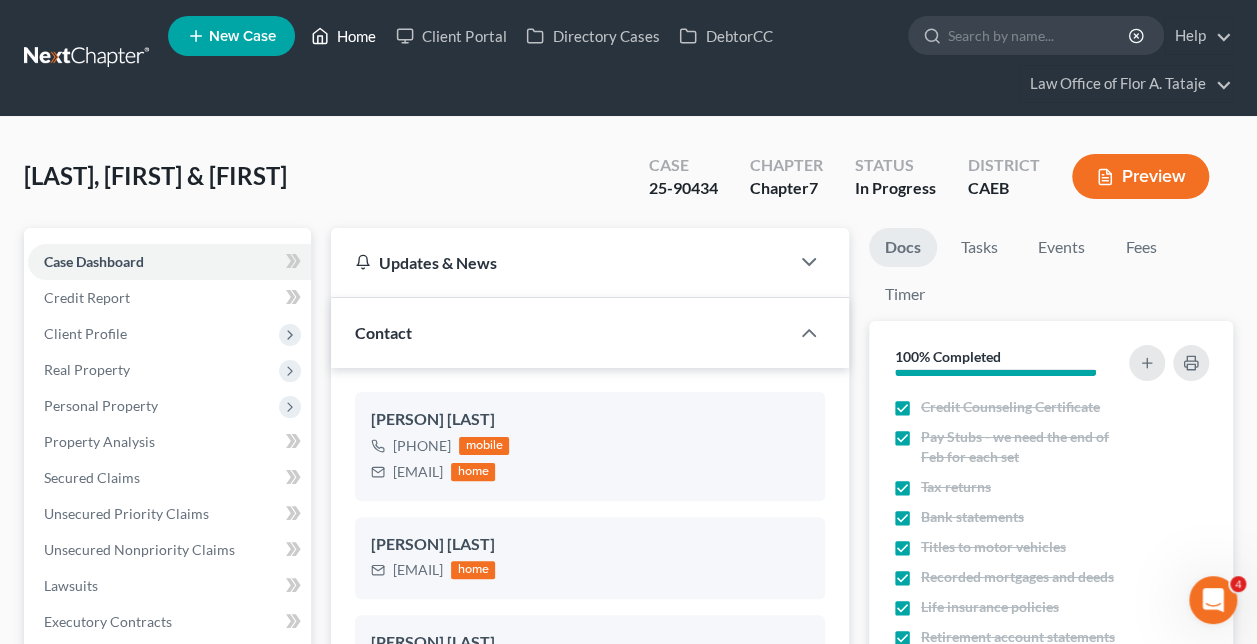 click on "Home" at bounding box center (343, 36) 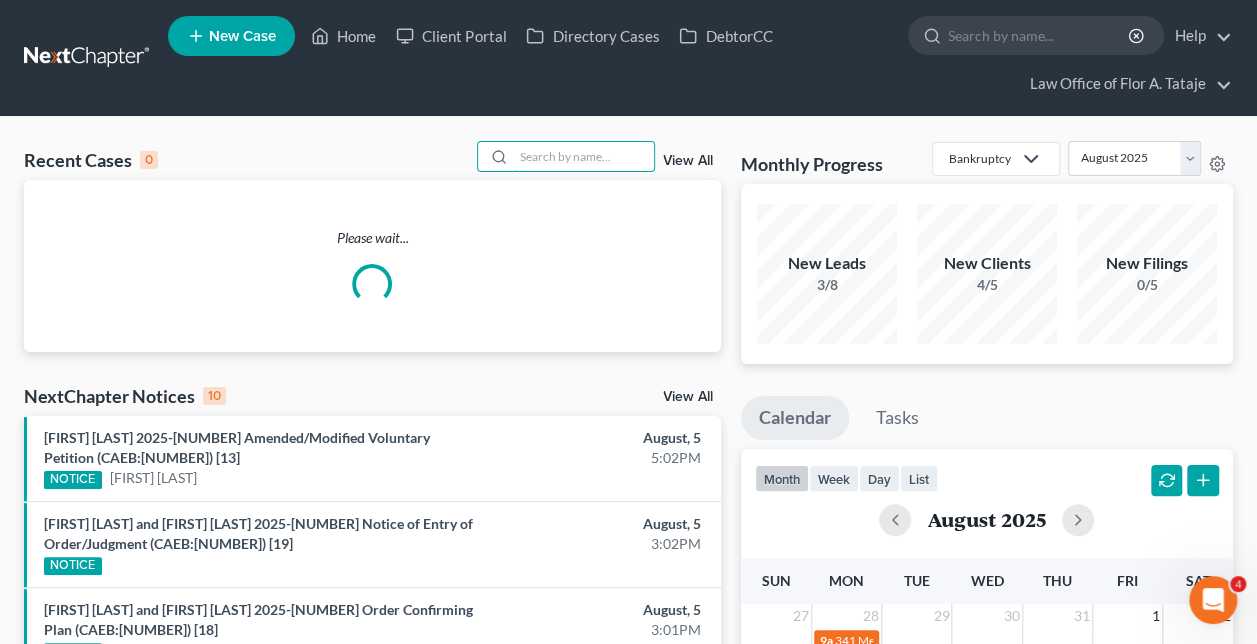 click at bounding box center (584, 156) 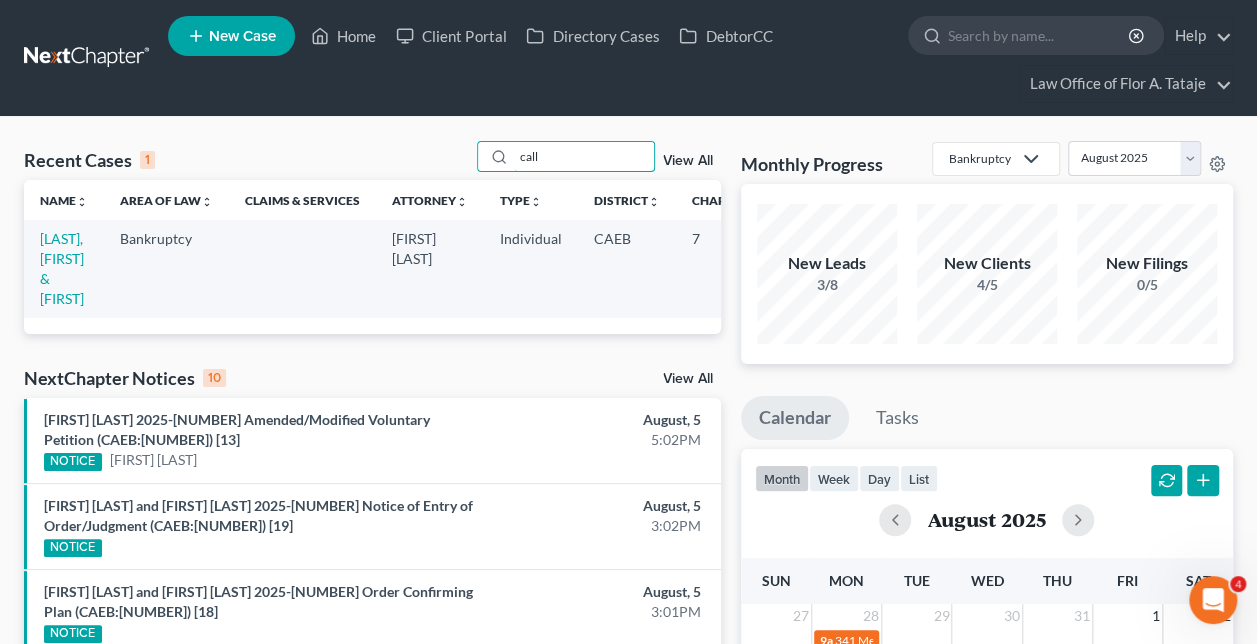 type on "call" 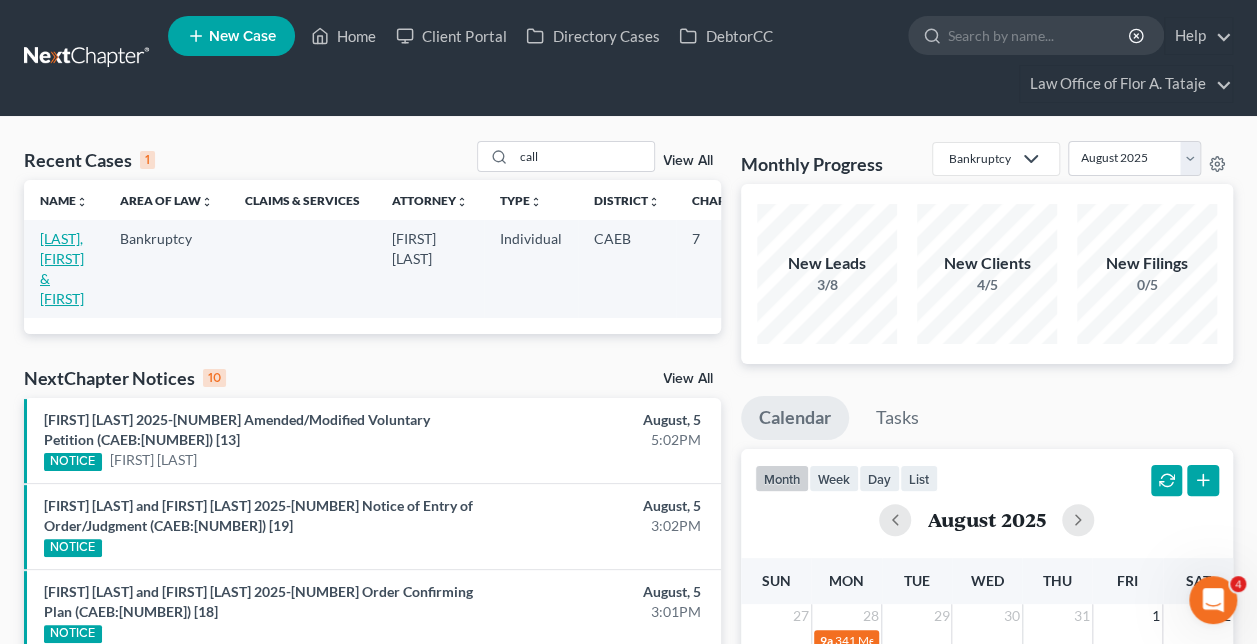 click on "[LAST], [FIRST] & [FIRST]" at bounding box center (62, 268) 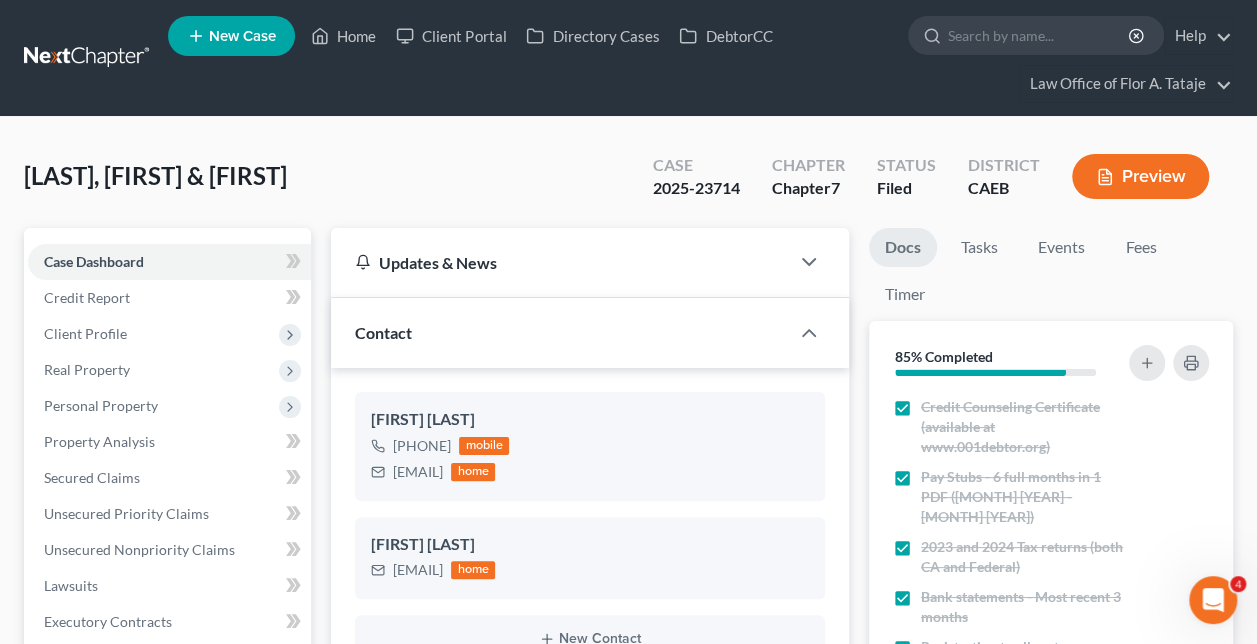 scroll, scrollTop: 3679, scrollLeft: 0, axis: vertical 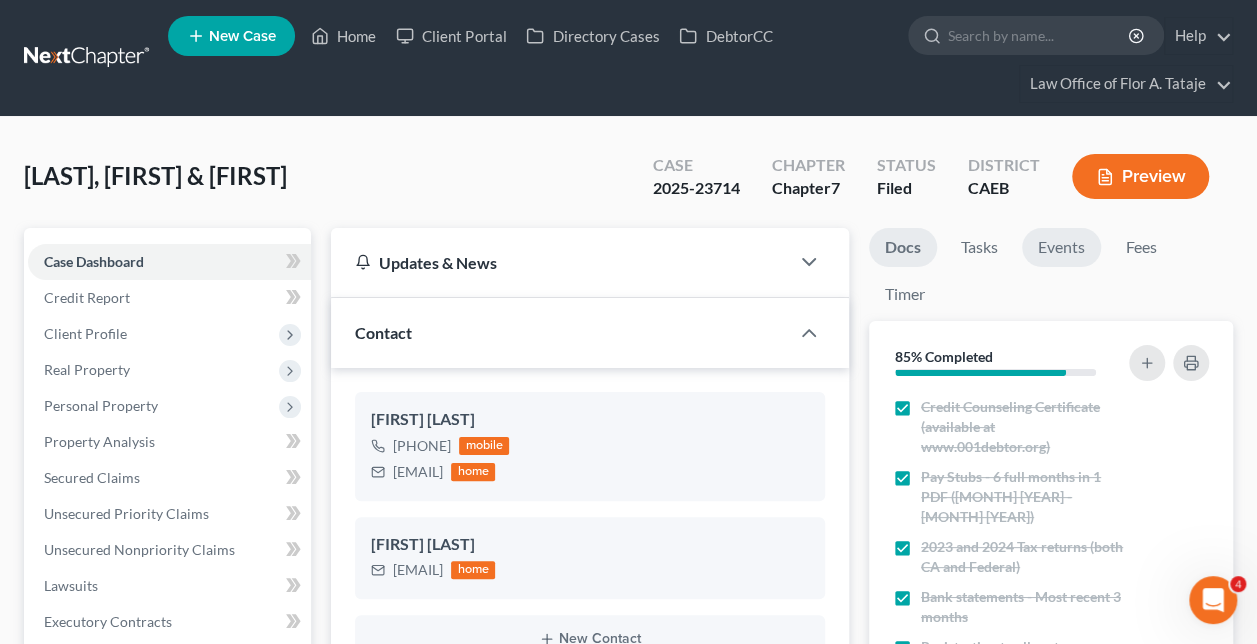 click on "Events" at bounding box center (1061, 247) 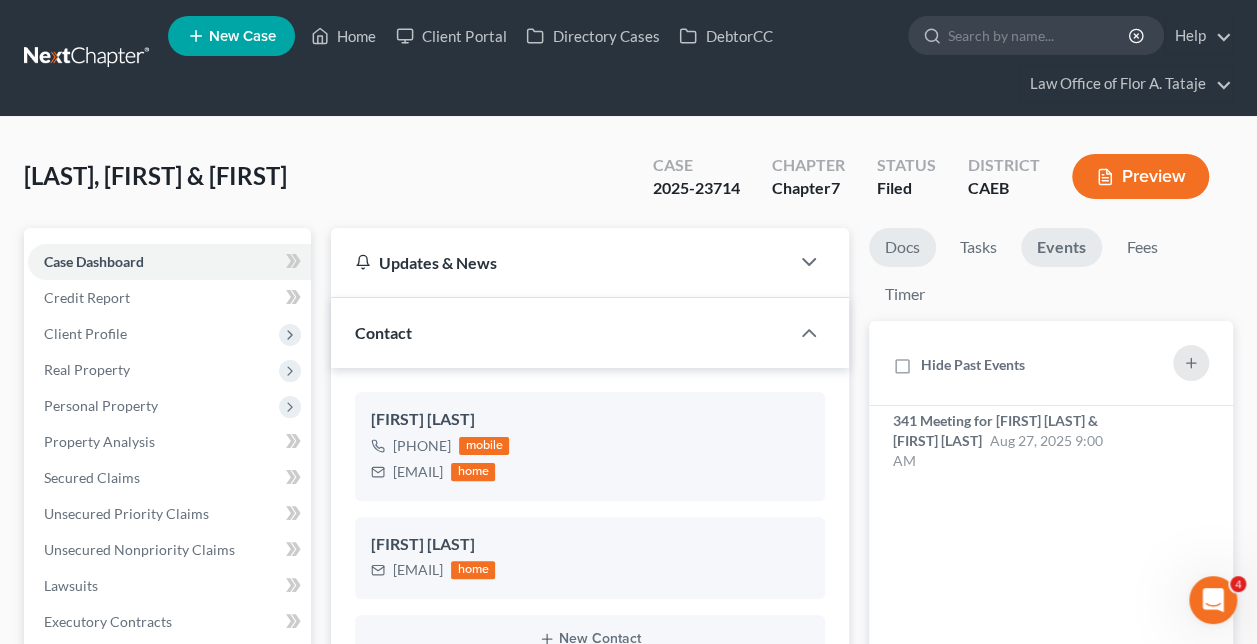 click on "Docs" at bounding box center (902, 247) 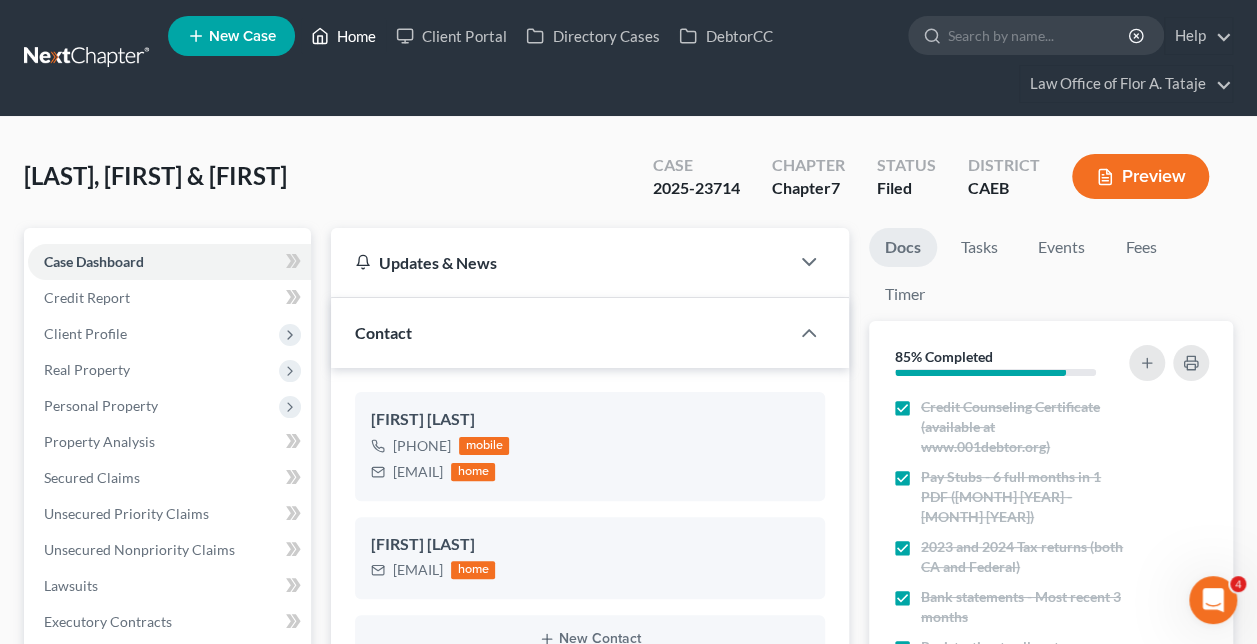 click on "Home" at bounding box center (343, 36) 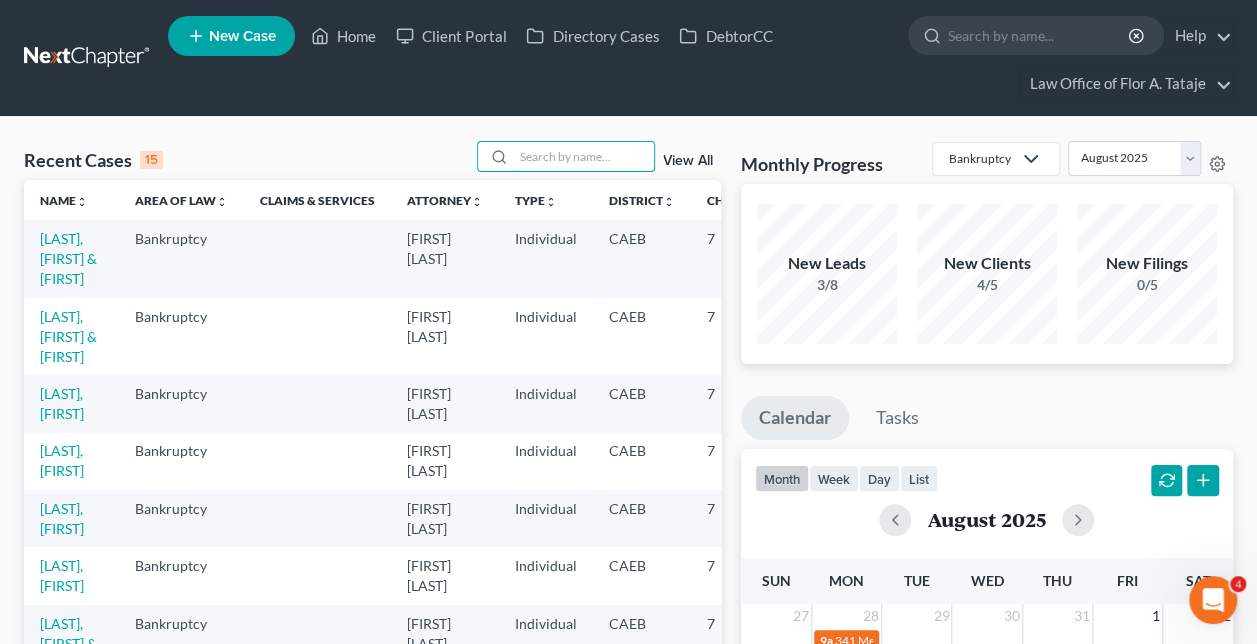 click at bounding box center (584, 156) 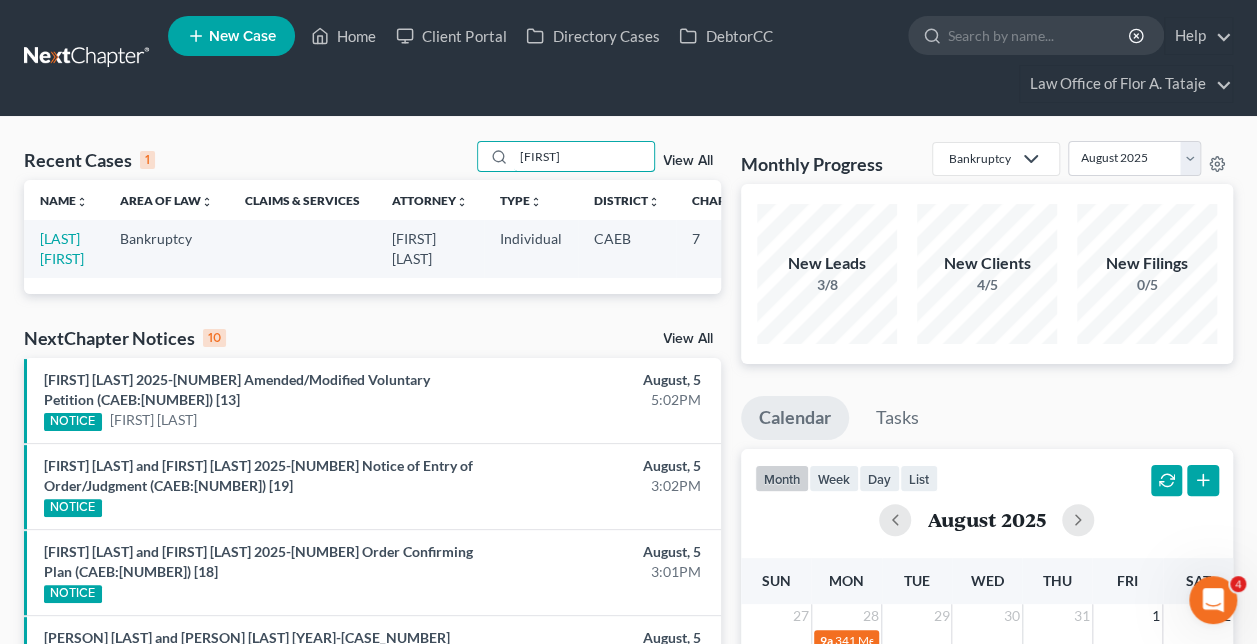 type on "[FIRST]" 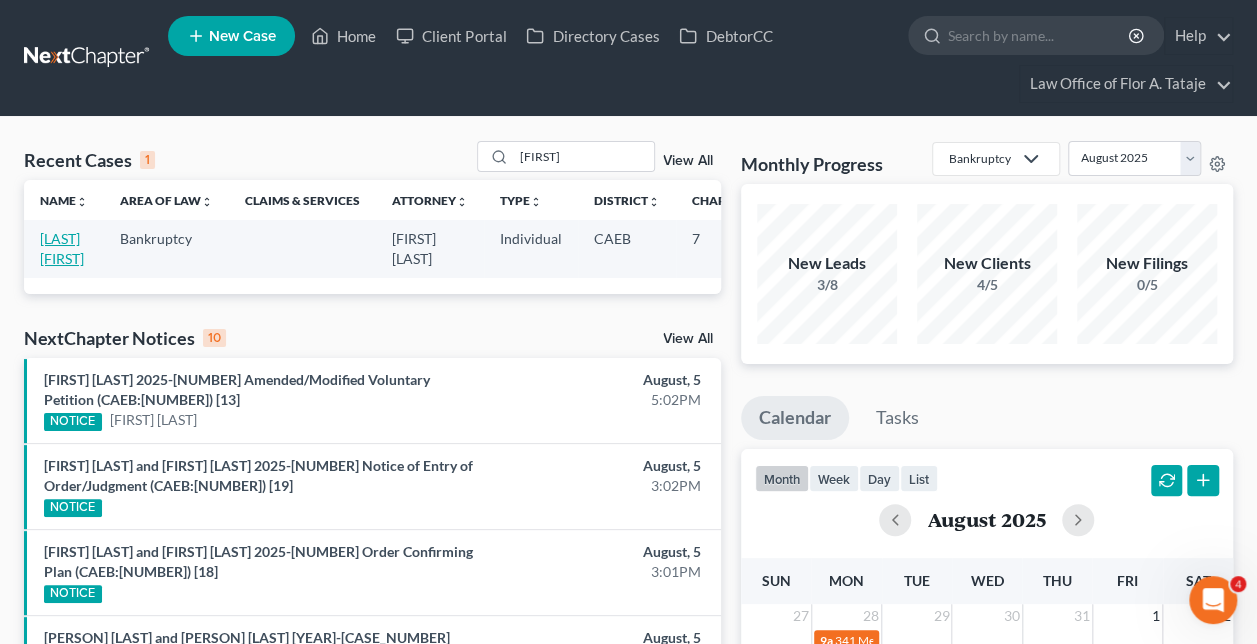 click on "[LAST] [FIRST]" at bounding box center [62, 248] 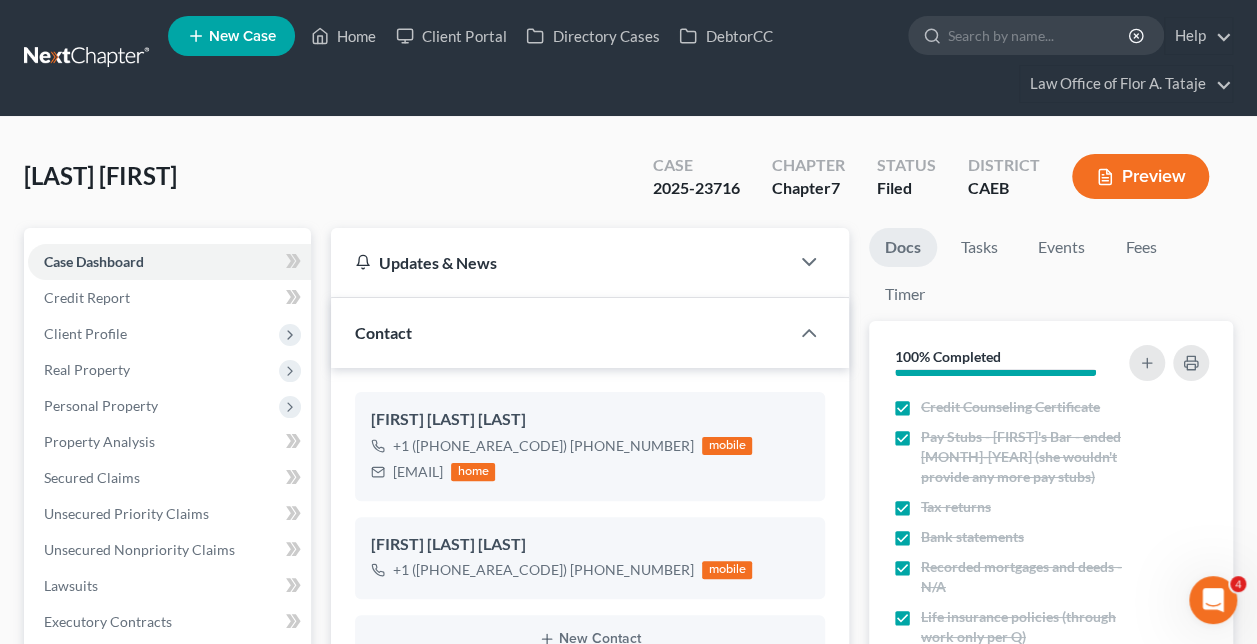 scroll, scrollTop: 2818, scrollLeft: 0, axis: vertical 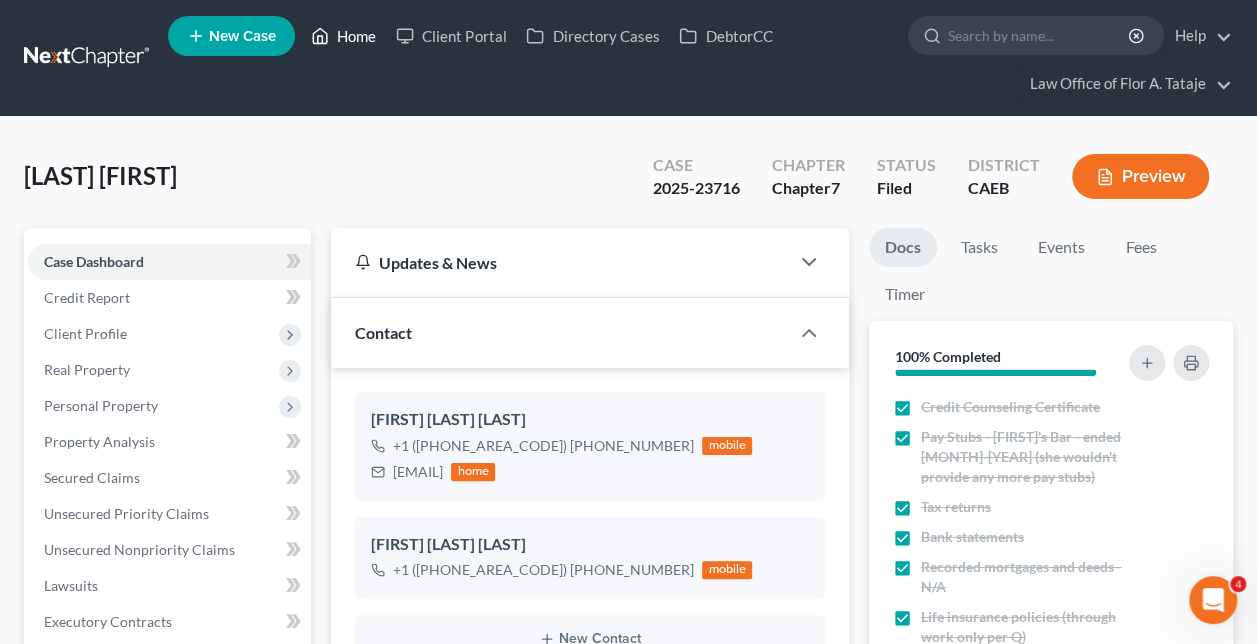 click on "Home" at bounding box center [343, 36] 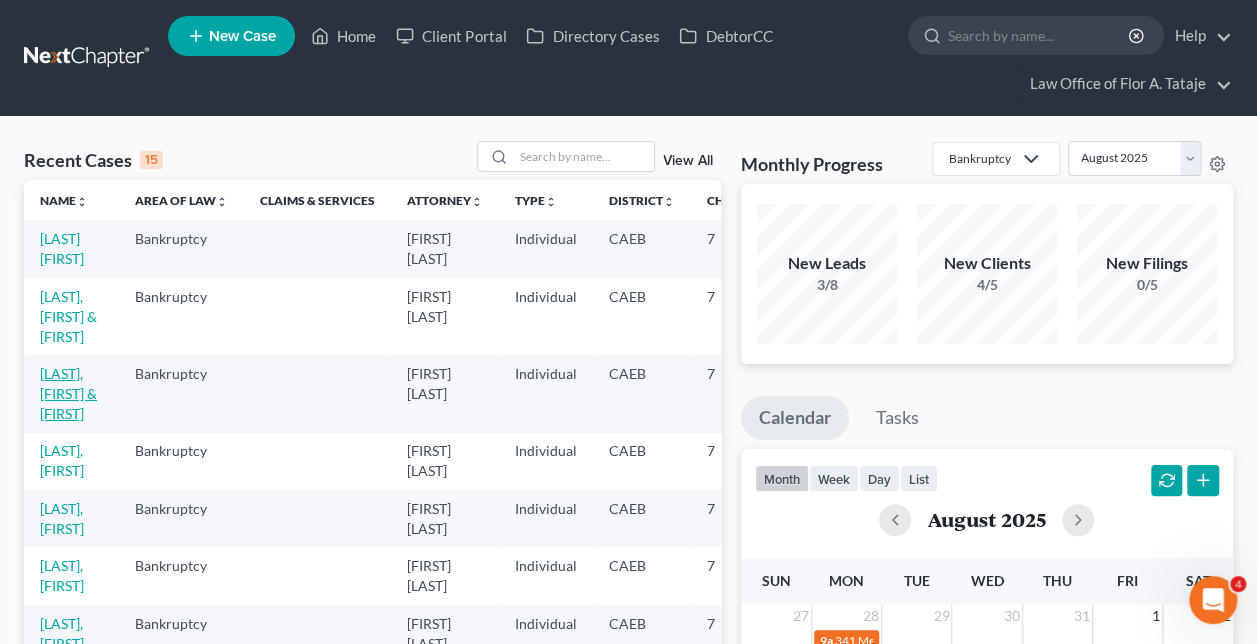click on "[LAST], [FIRST] & [FIRST]" at bounding box center [68, 393] 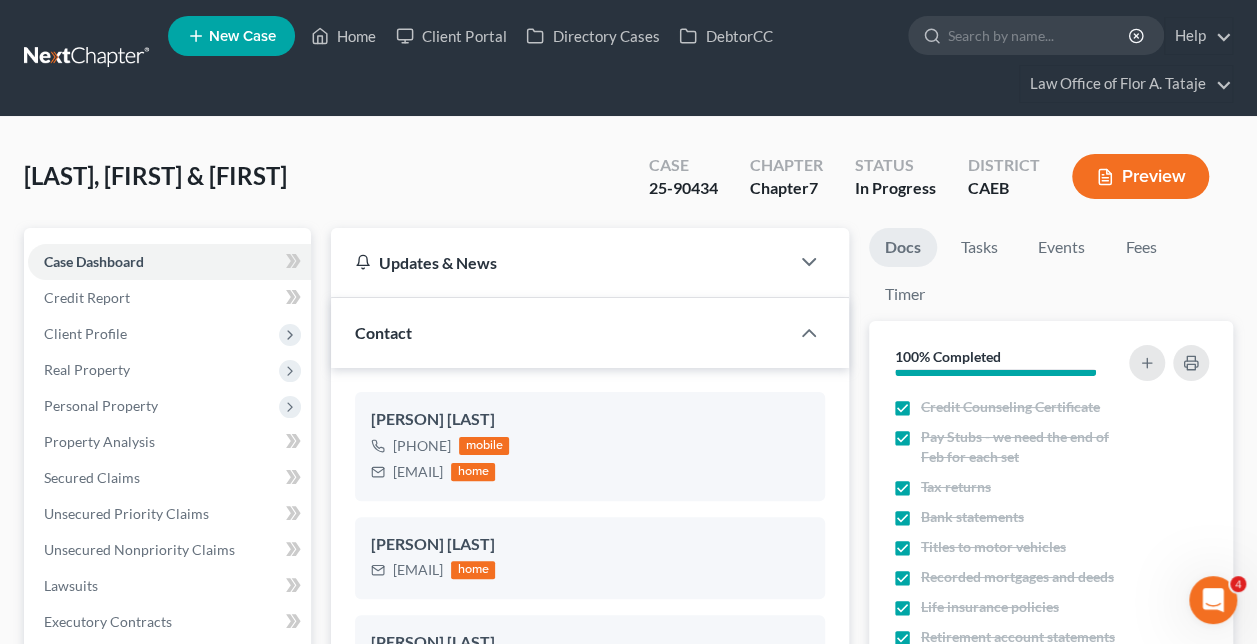 scroll, scrollTop: 6957, scrollLeft: 0, axis: vertical 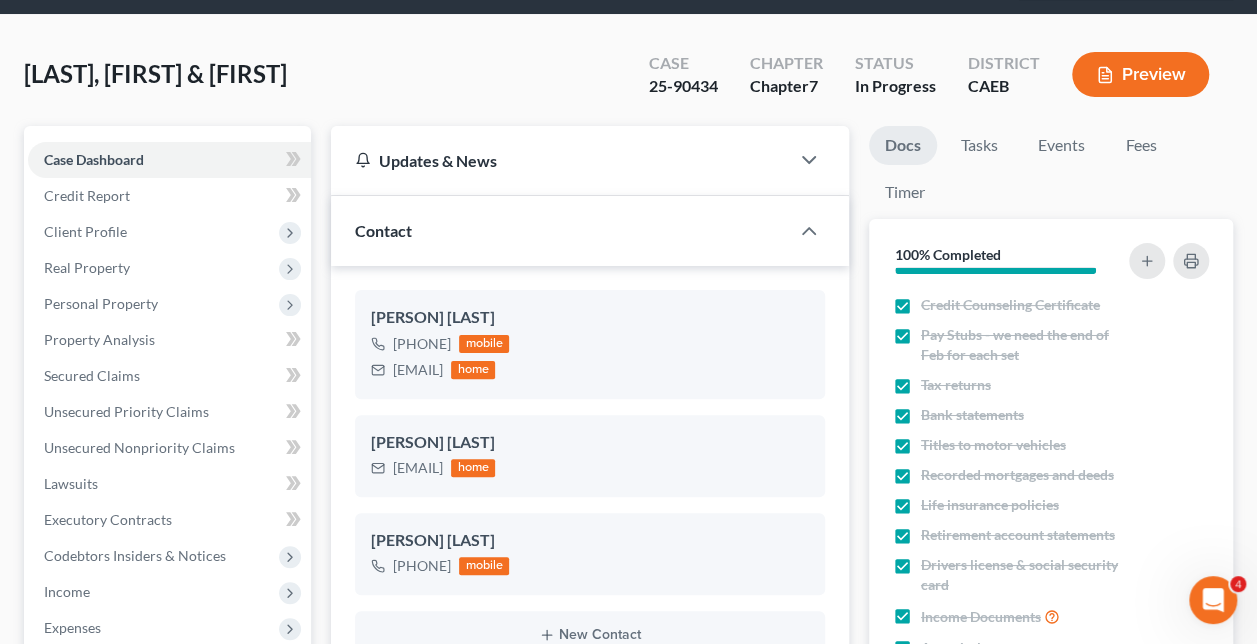 drag, startPoint x: 538, startPoint y: 370, endPoint x: 386, endPoint y: 377, distance: 152.1611 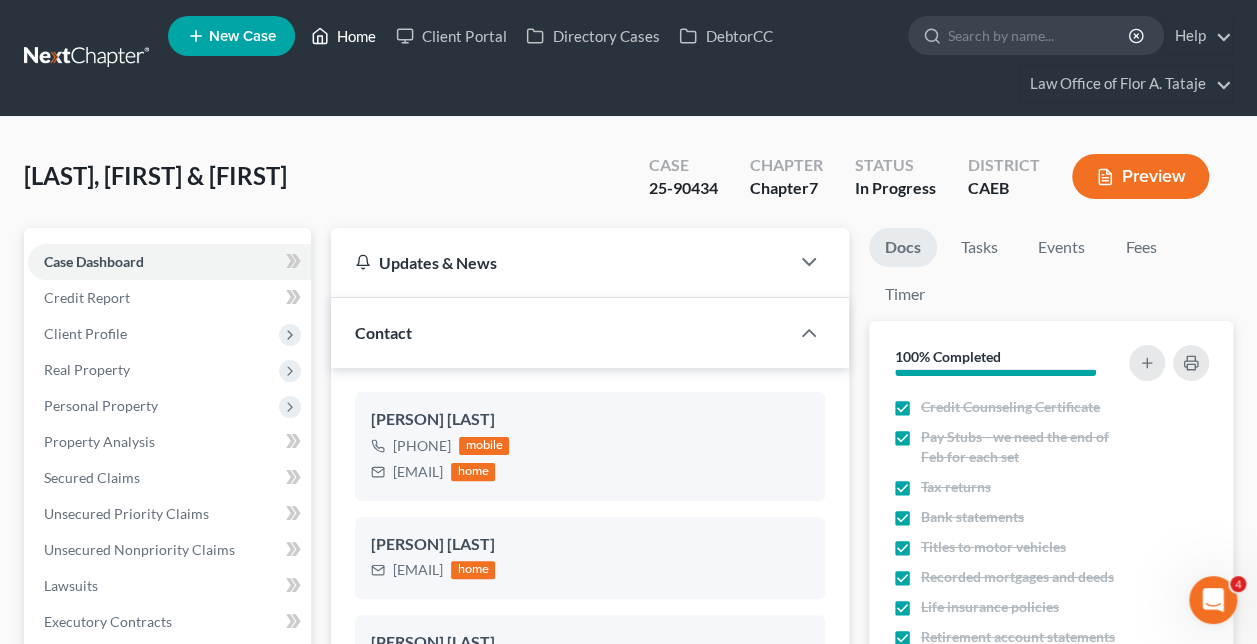 click on "Home" at bounding box center (343, 36) 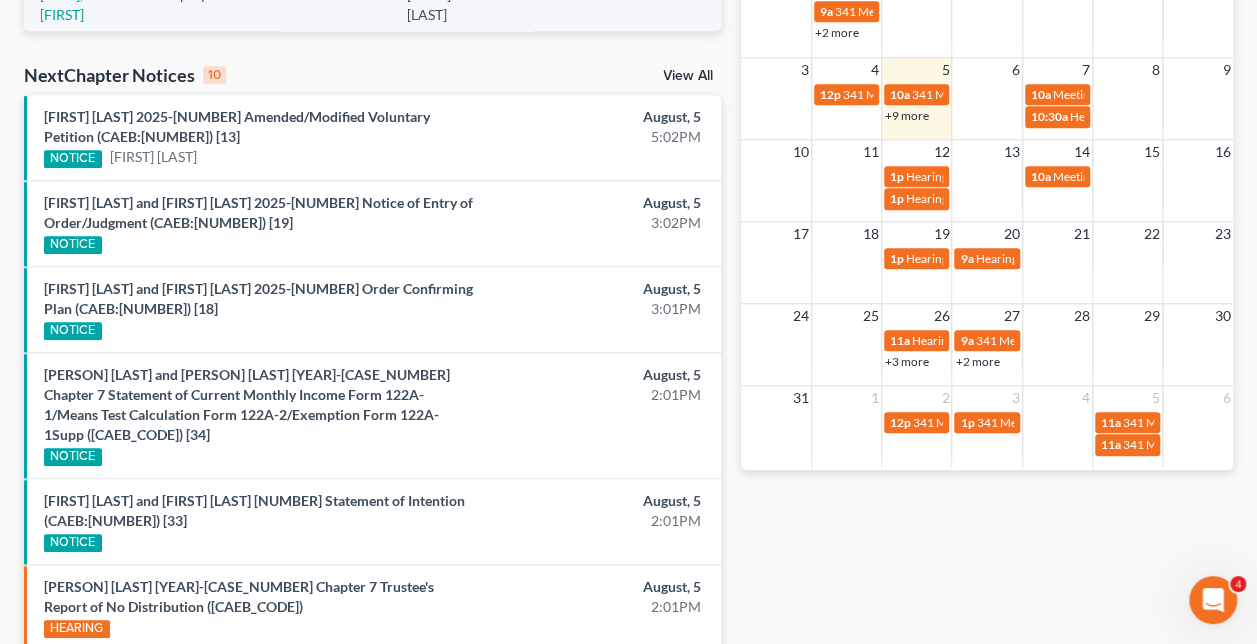 scroll, scrollTop: 630, scrollLeft: 0, axis: vertical 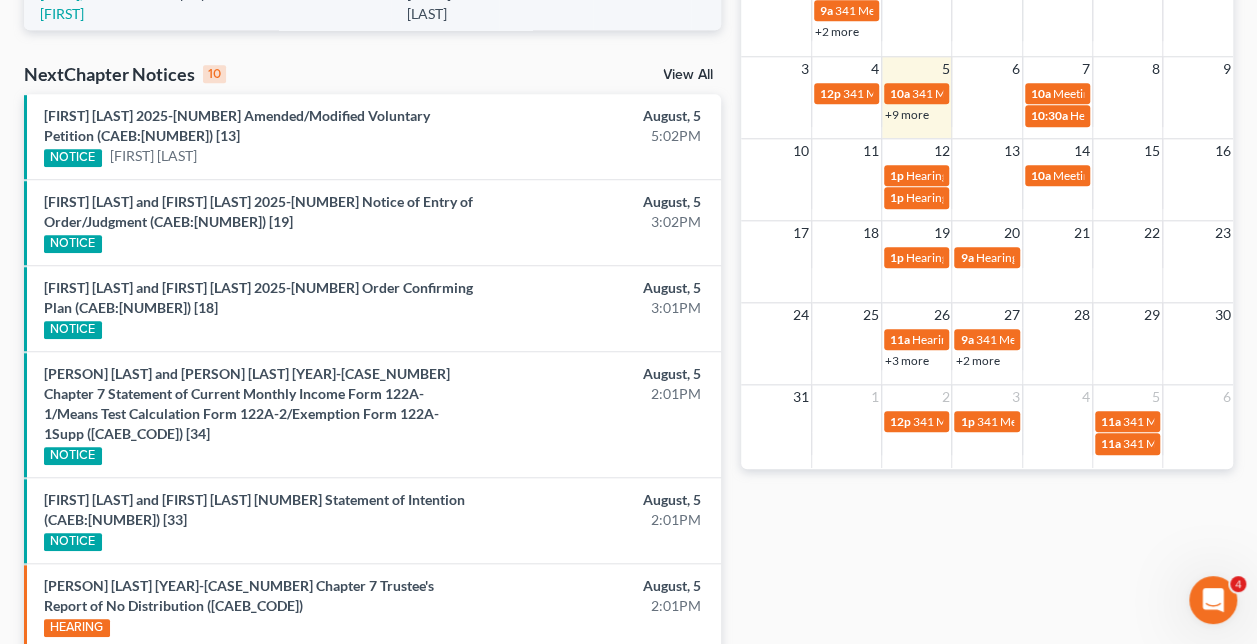 click on "+2 more" at bounding box center [977, 360] 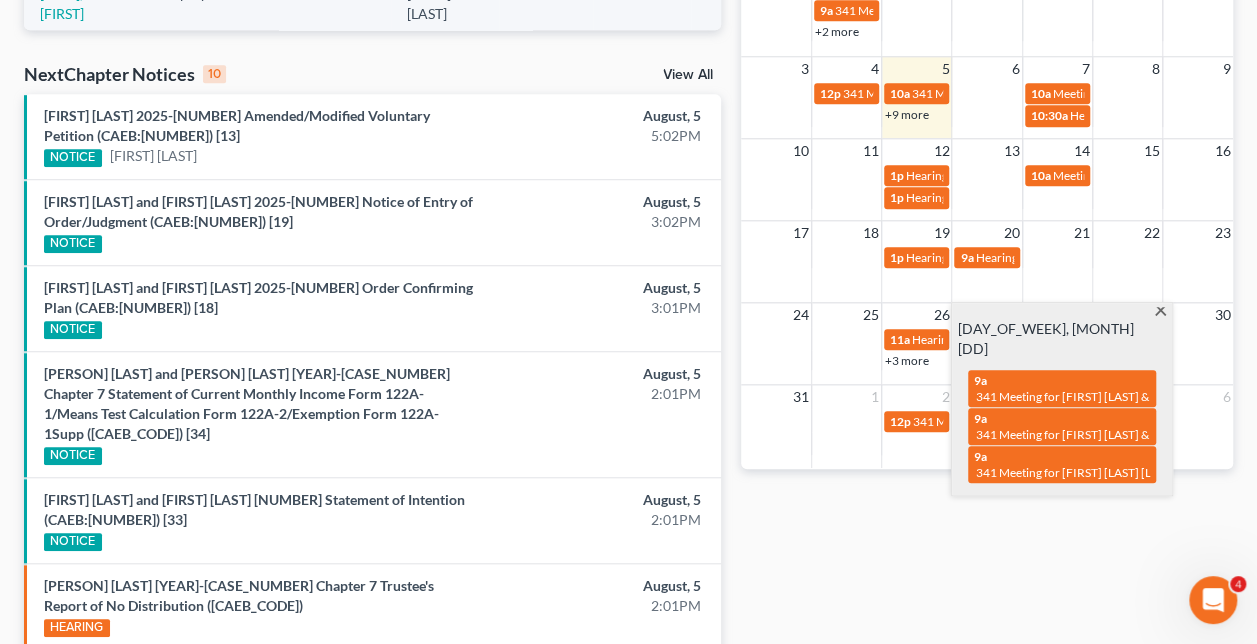 click on "341 Meeting for [FIRST] [LAST] & [FIRST] [LAST]" at bounding box center (1102, 396) 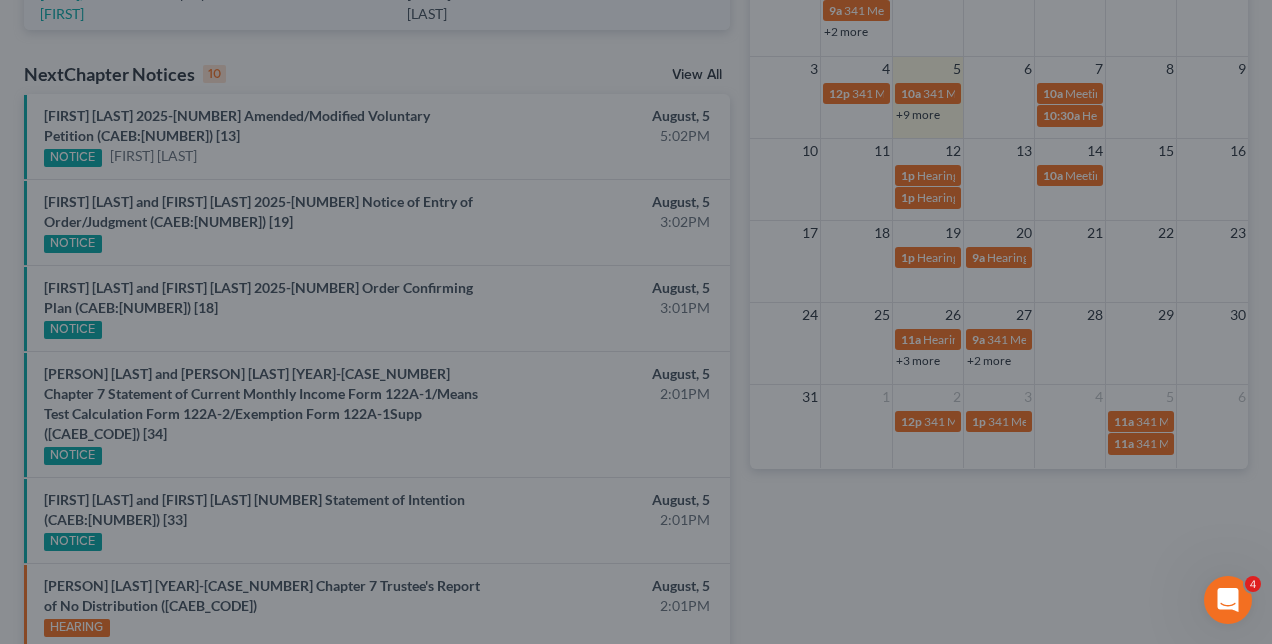click on "Edit Event ×
Event Title
*
341 Meeting for [FIRST] [LAST] & [FIRST] [LAST] Date
[DATE]
close
Date
[DATE]
Time
[TIME]
chevron_left
August 2025
chevron_right
Su M Tu W Th F Sa
27 28 29 30 31 1 2
3 4 5 6 7 8 9
10 11 12 13 14 15 16
17 18 19 20 21 22 23
24 25 26 27 28 29 30
31 1 2 3 4 5 6
Clear
09:00am
12:00am
12:30am
1:00am
1:30am
2:00am
2:30am
3:00am
3:30am
4:00am
4:30am
5:00am
5:30am
6:00am
6:30am" at bounding box center (636, 322) 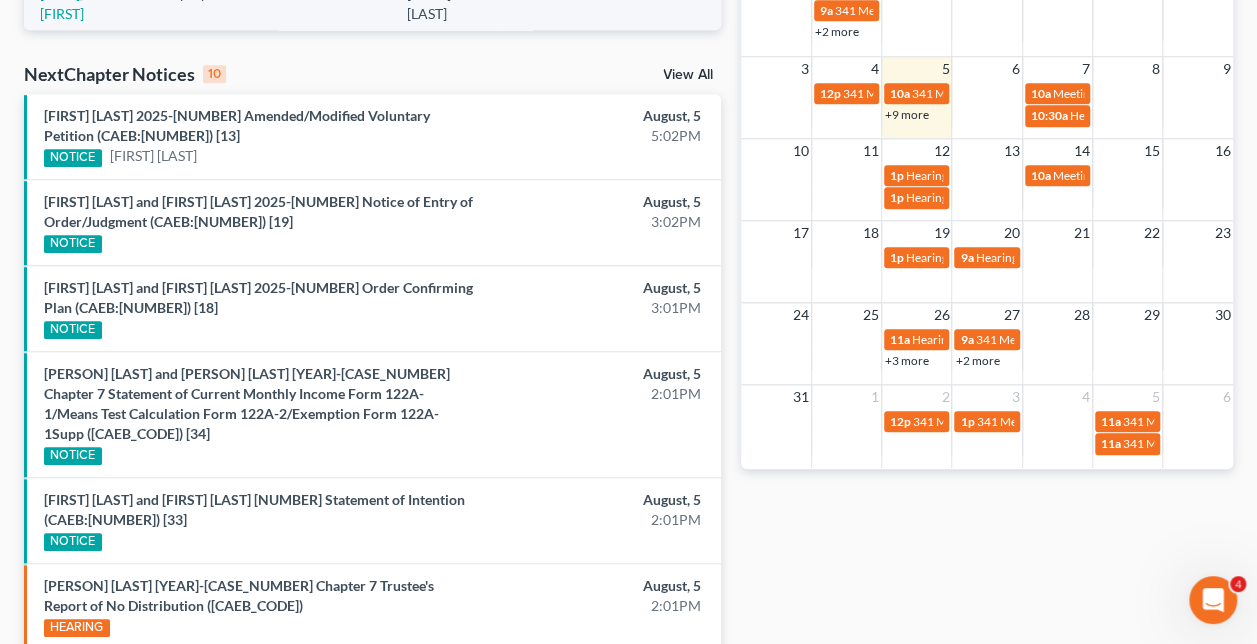 click on "+2 more" at bounding box center (977, 360) 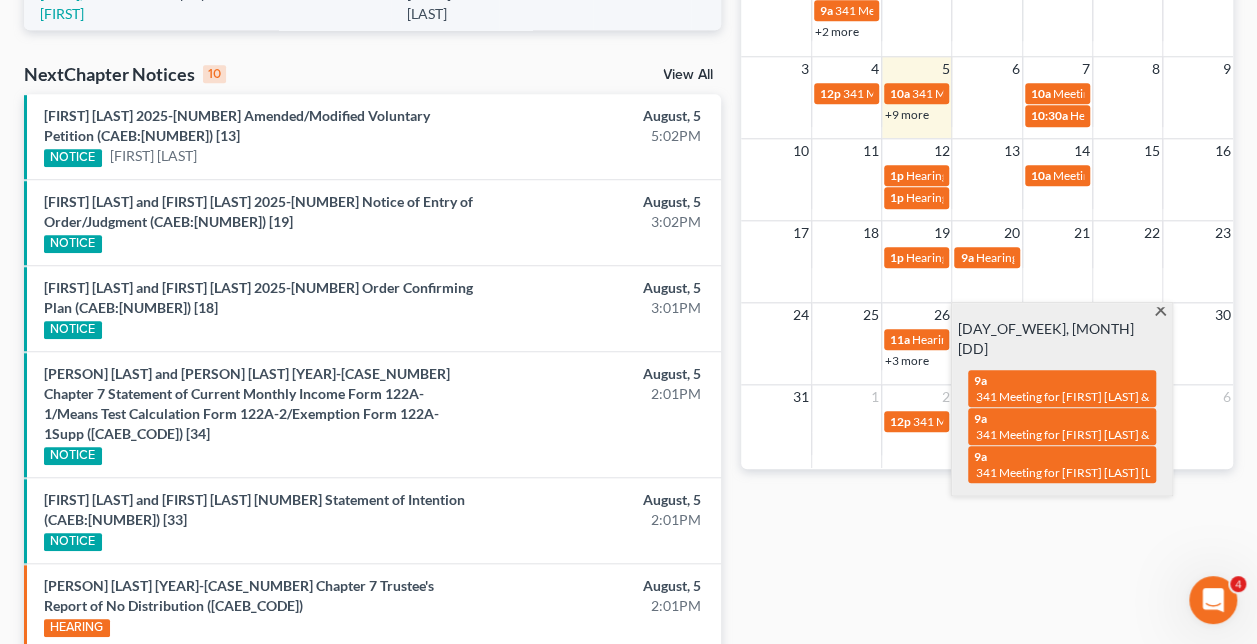 click on "341 Meeting for [FIRST] [LAST] & [FIRST] [LAST]" at bounding box center [1102, 434] 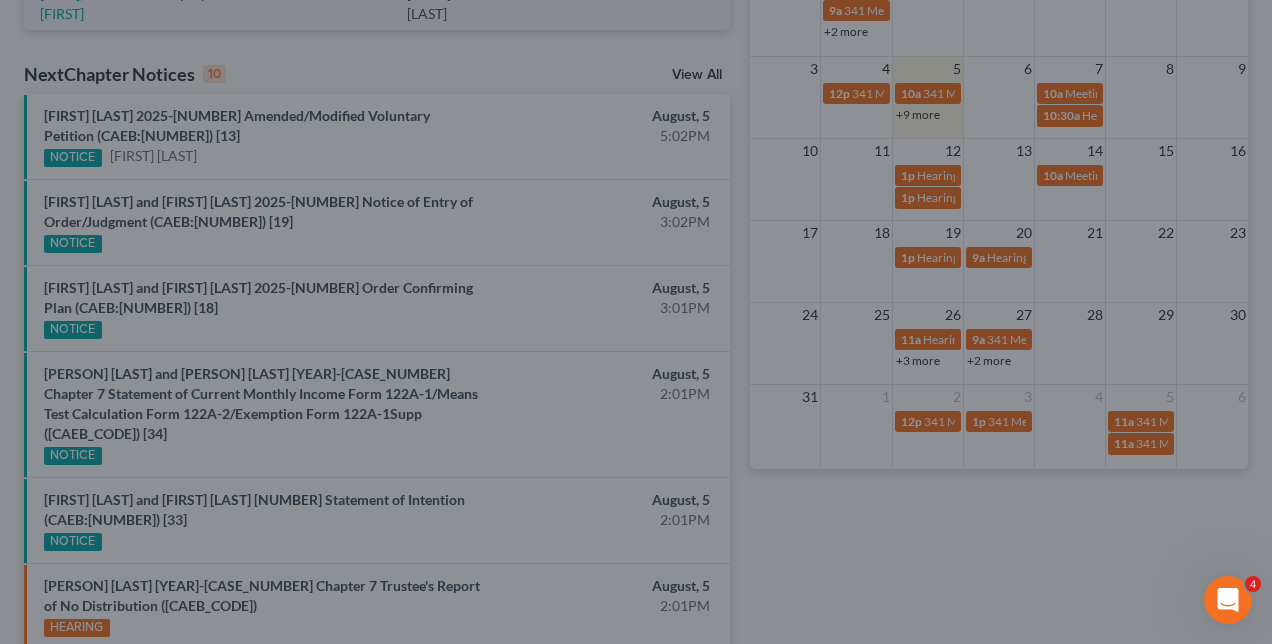 click on "Edit Event ×
Event Title
*
341 Meeting for [FIRST] [LAST] & [LAST] [LAST] Date
[DATE]
close
Date
[DATE]
Time
[TIME]
chevron_left
August 2025
chevron_right
Su M Tu W Th F Sa
27 28 29 30 31 1 2
3 4 5 6 7 8 9
10 11 12 13 14 15 16
17 18 19 20 21 22 23
24 25 26 27 28 29 30
31 1 2 3 4 5 6
Clear
09:00am
12:00am
12:30am
1:00am
1:30am
2:00am
2:30am
3:00am
3:30am
4:00am
4:30am
5:00am
5:30am
6:00am
6:30am
to
Su" at bounding box center (636, 322) 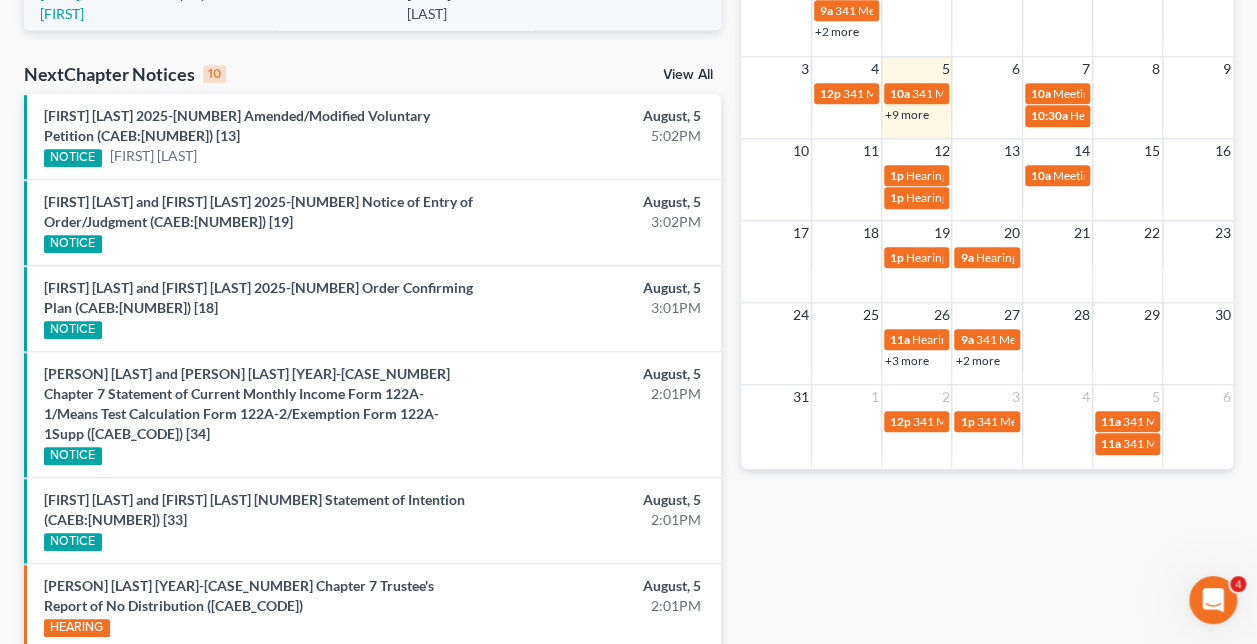 click on "+2 more" at bounding box center [977, 360] 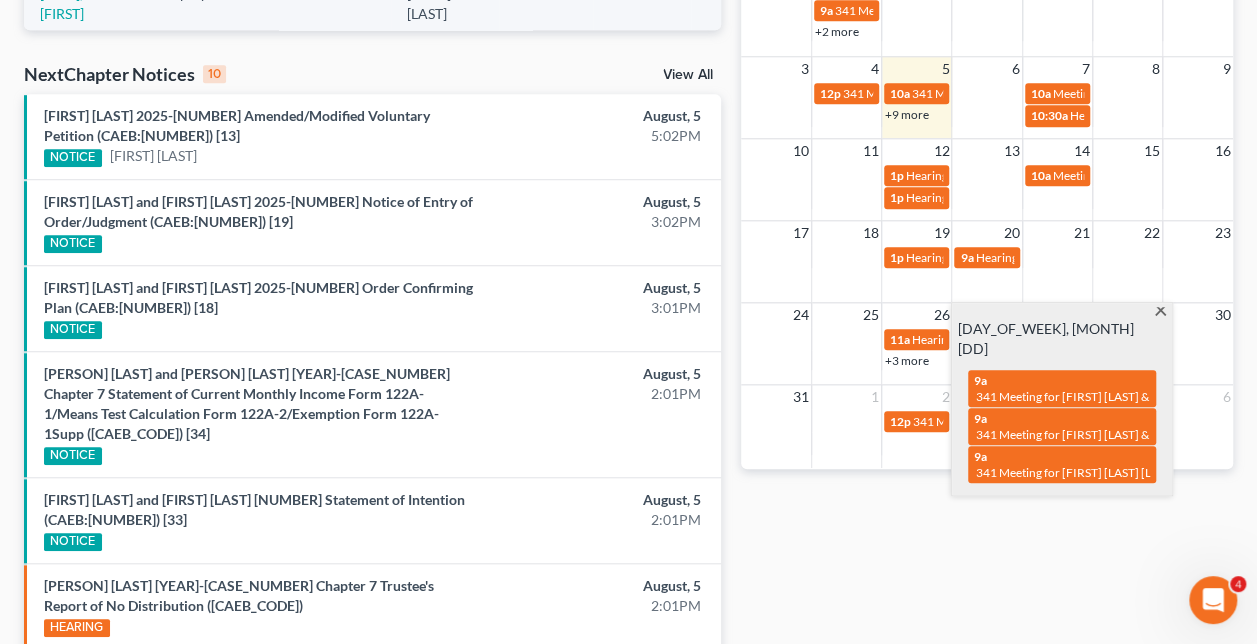 click on "341 Meeting for [FIRST] [LAST] [LAST]" at bounding box center (1076, 472) 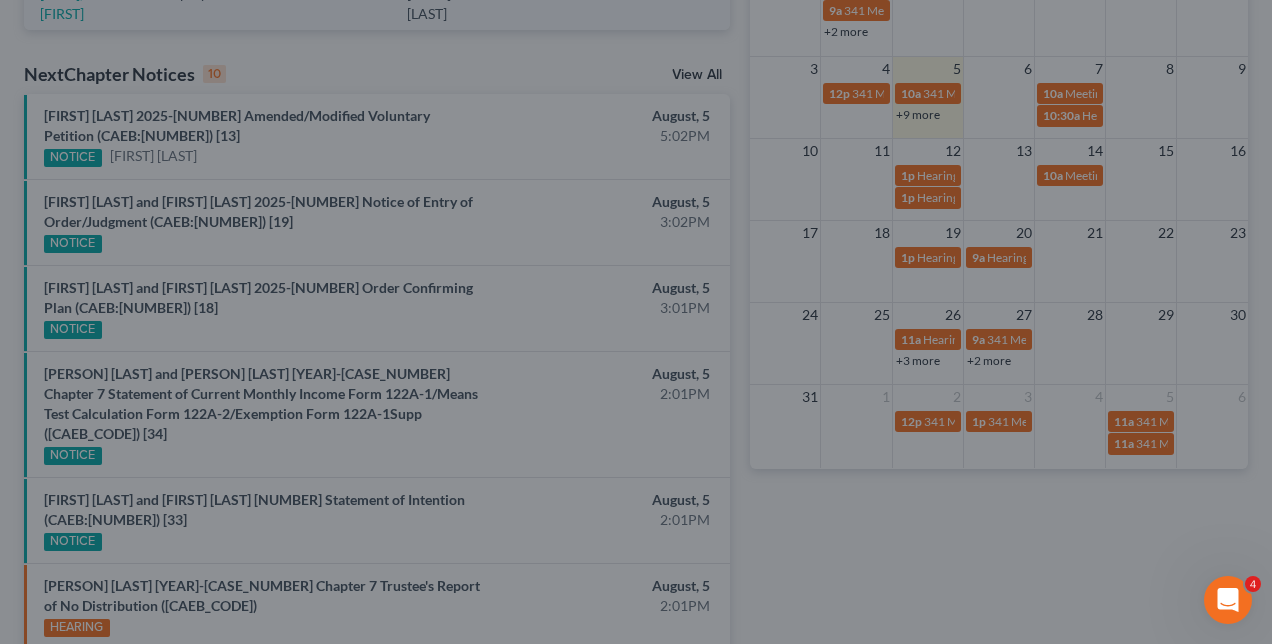 click on "Edit Event ×
Event Title
*
341 Meeting for [PERSON] [LAST] [LAST] Date
[MM]/[DD]/[YY]
close
Date
[MM]/[DD]/[YY]
Time
[H]:[MM] [AM/PM]
chevron_left
[MONTH] [YY]
chevron_right
Su M Tu W Th F Sa
[DD] [DD] [DD] [DD] [DD] [DD] [DD]
[DD] [DD] [DD] [DD] [DD] [DD] [DD]
[DD] [DD] [DD] [DD] [DD] [DD] [DD]
[DD] [DD] [DD] [DD] [DD] [DD] [DD]
[DD] [DD] [DD] [DD] [DD] [DD] [DD]
[DD] [DD] [DD] [DD] [DD] [DD] [DD]
Clear
09:00am
12:00am
12:30am
1:00am
1:30am
2:00am
2:30am
3:00am
3:30am
4:00am
4:30am
5:00am
5:30am
6:00am
6:30am
7:00am" at bounding box center (636, 322) 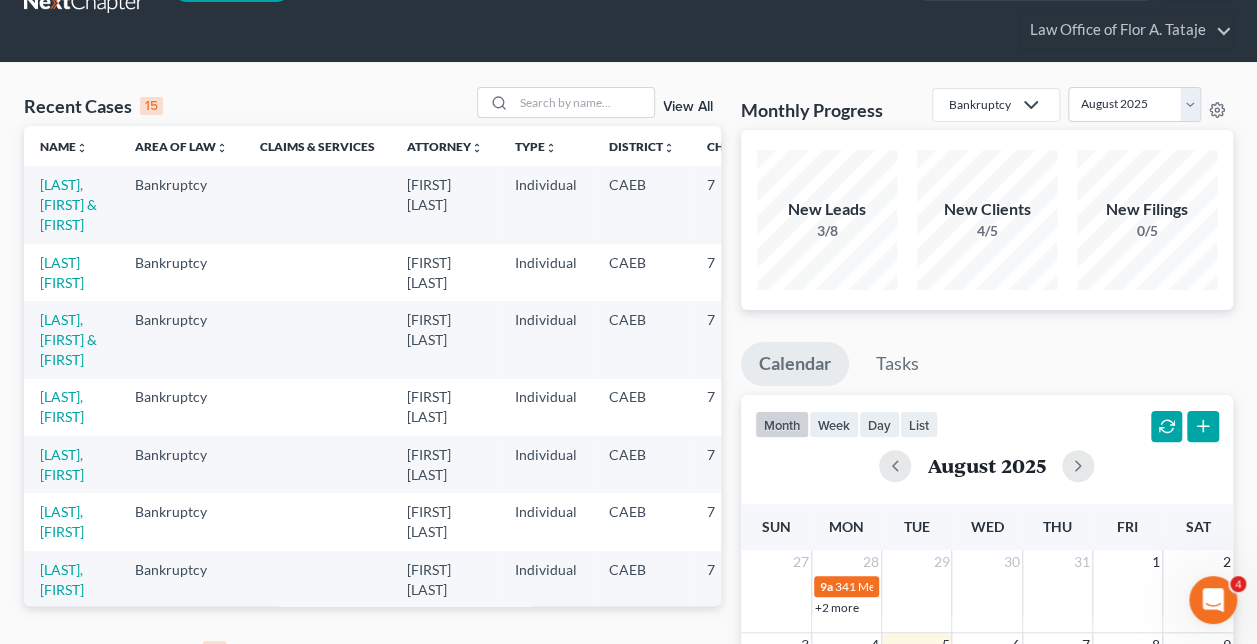 scroll, scrollTop: 0, scrollLeft: 0, axis: both 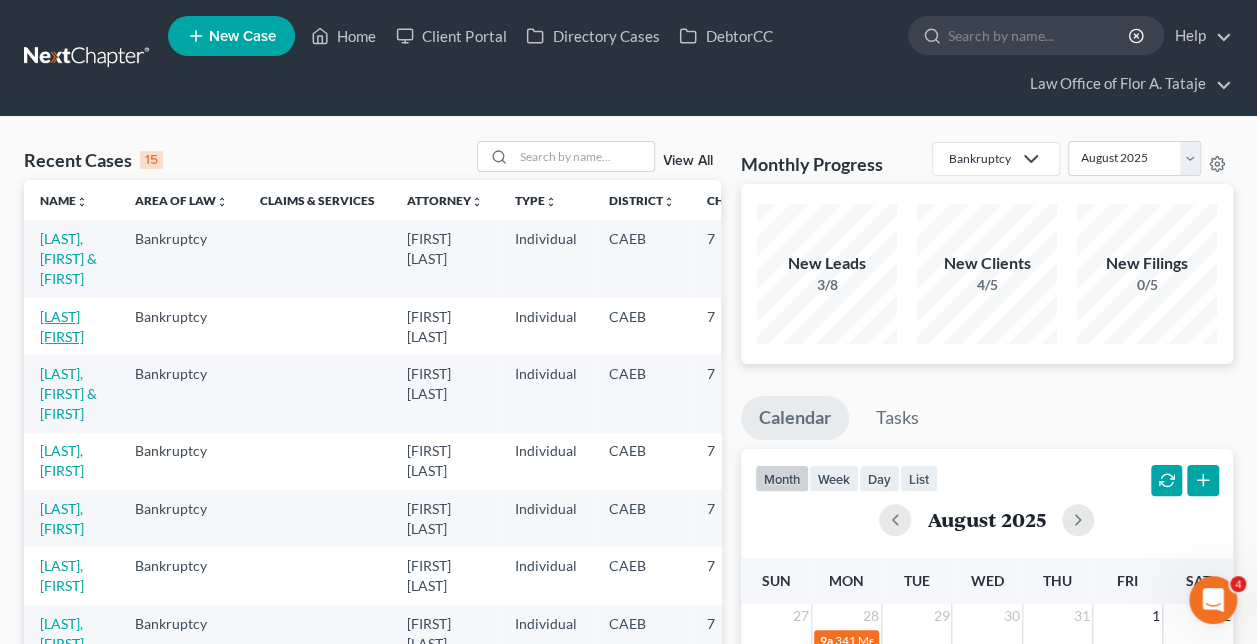 click on "[LAST] [FIRST]" at bounding box center [62, 326] 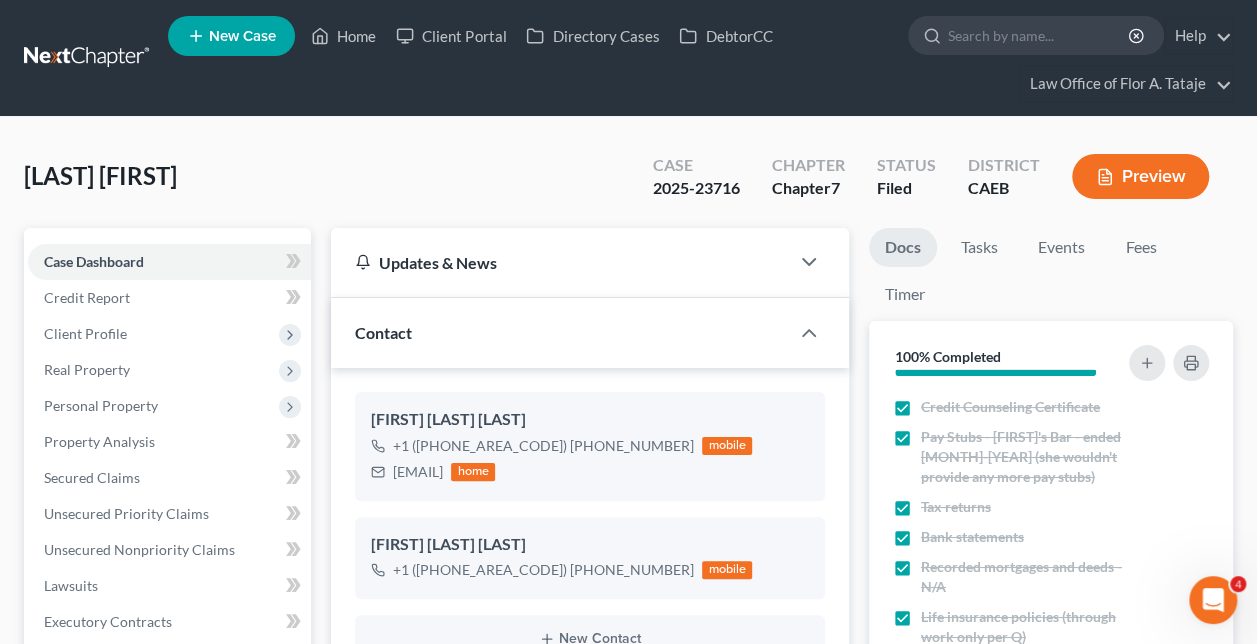 scroll, scrollTop: 2818, scrollLeft: 0, axis: vertical 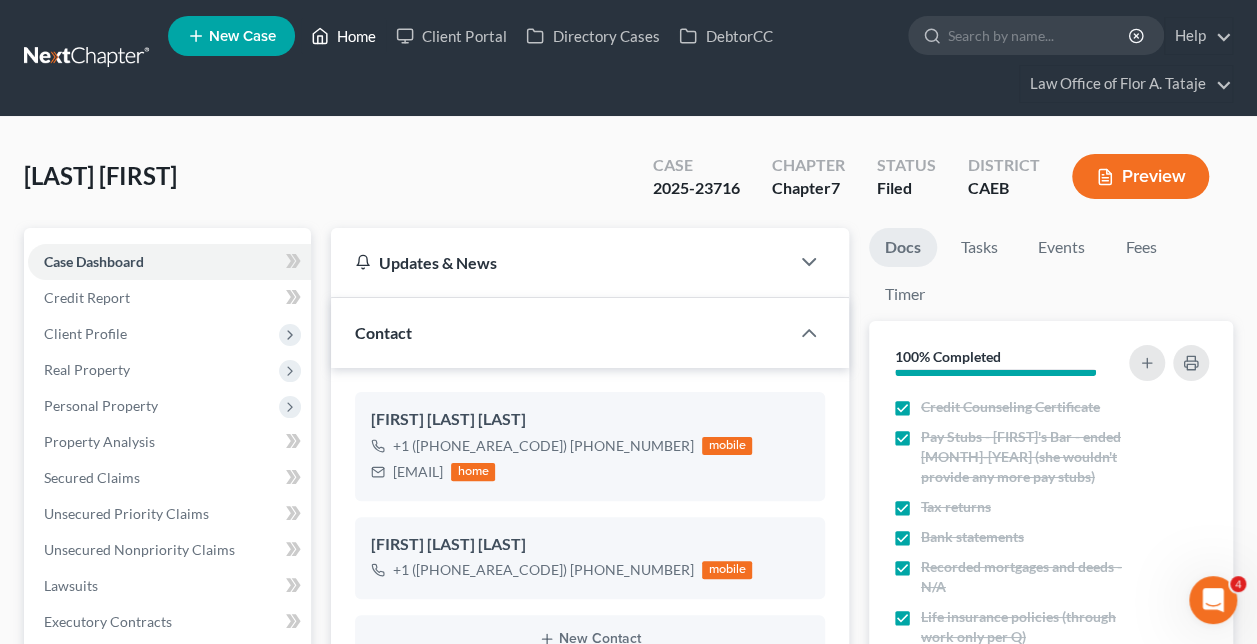 click on "Home" at bounding box center (343, 36) 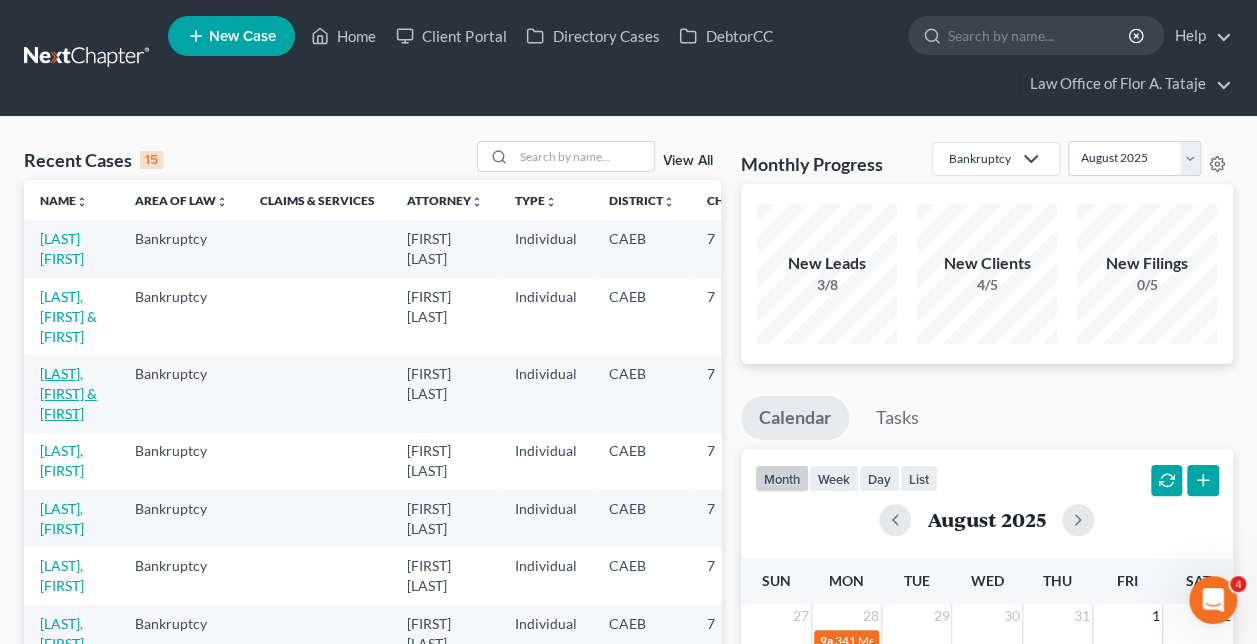 click on "[LAST], [FIRST] & [FIRST]" at bounding box center (68, 393) 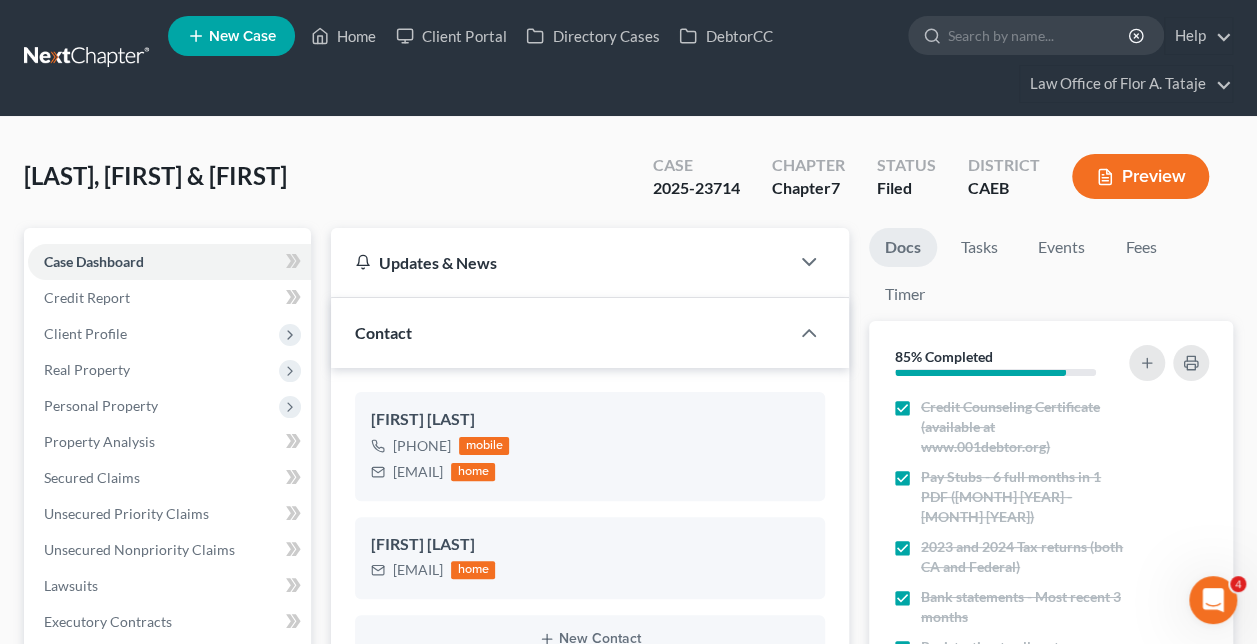 scroll, scrollTop: 3679, scrollLeft: 0, axis: vertical 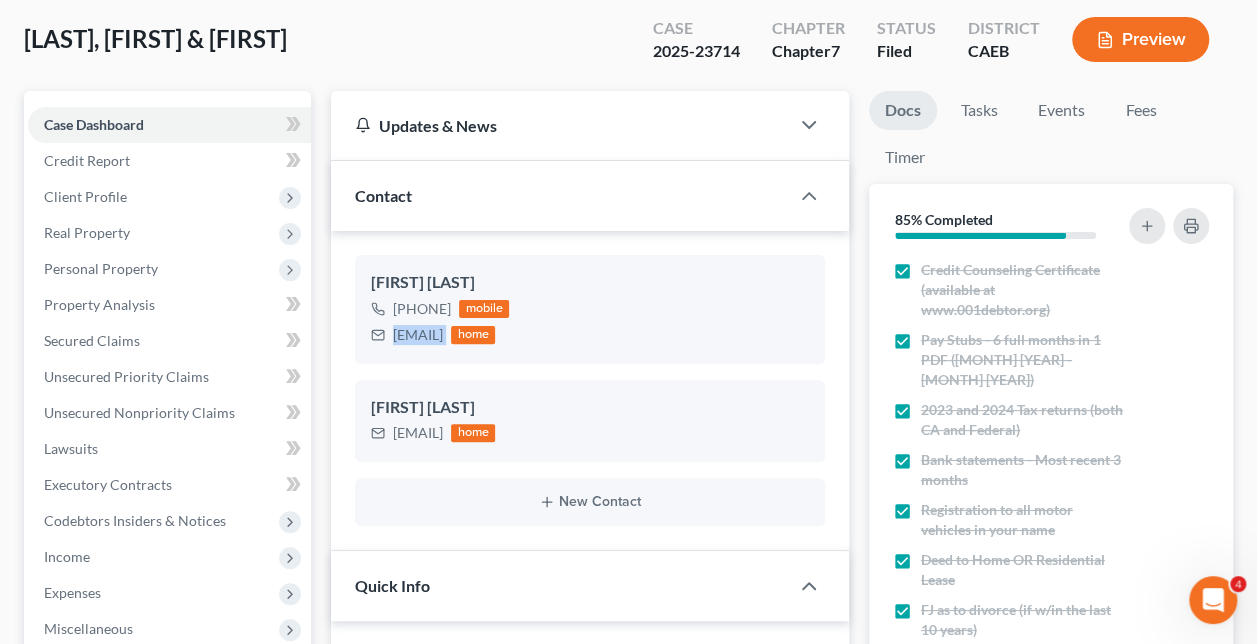 drag, startPoint x: 538, startPoint y: 333, endPoint x: 390, endPoint y: 340, distance: 148.16545 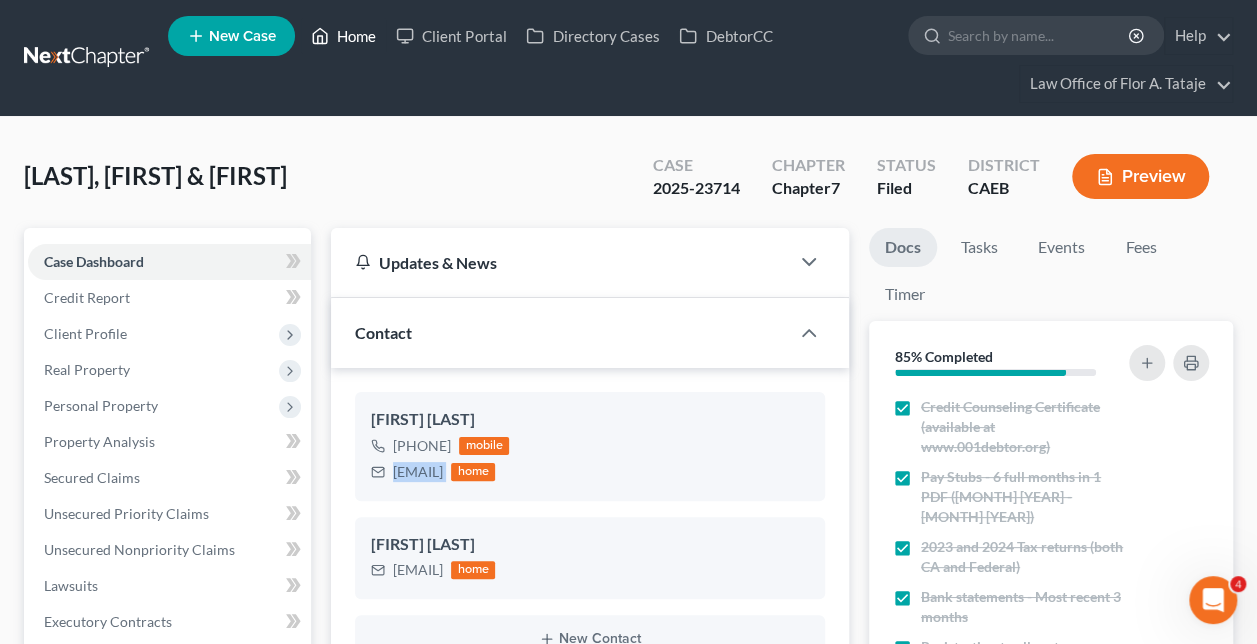 click on "Home" at bounding box center [343, 36] 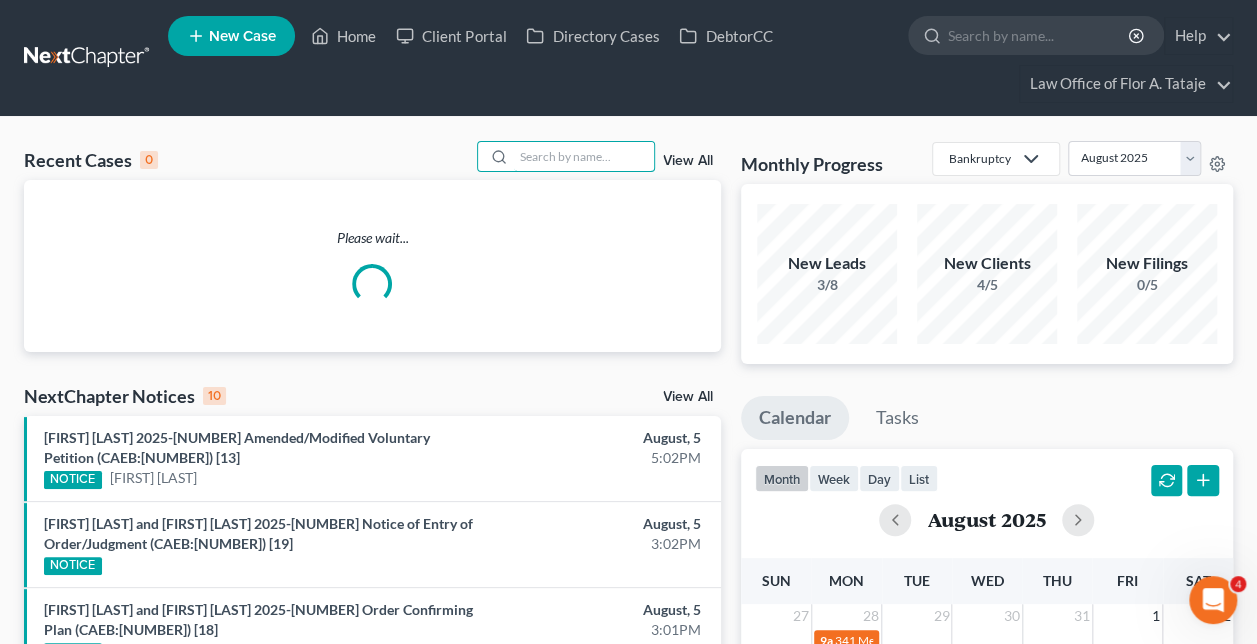 click at bounding box center (584, 156) 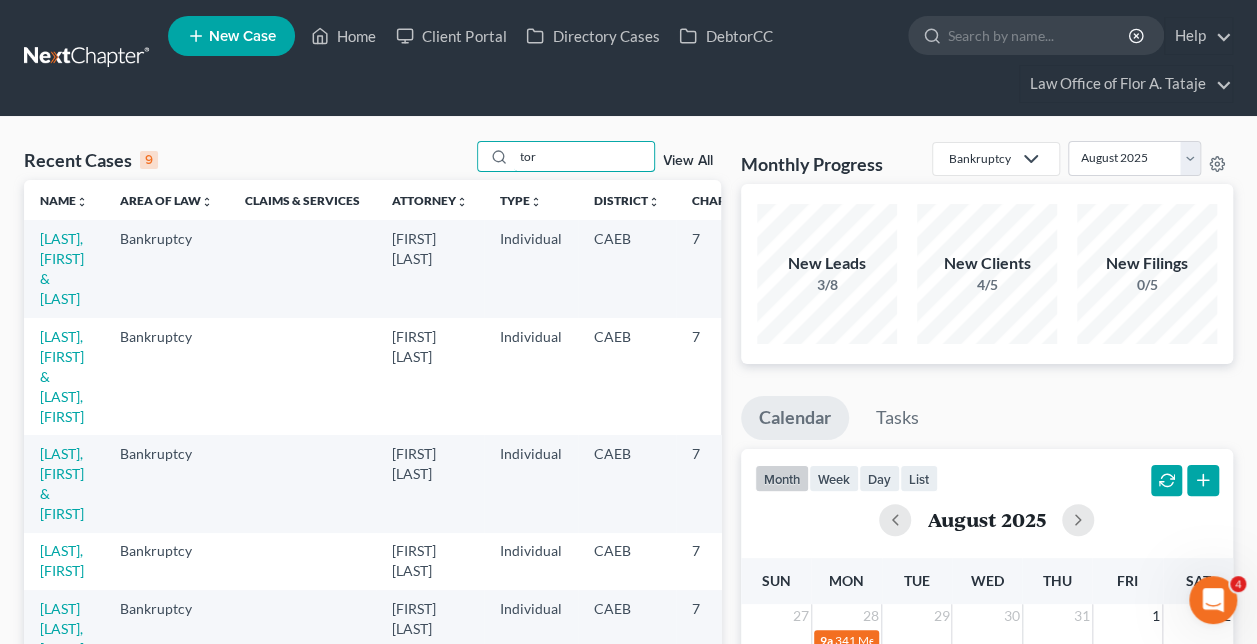 type on "tor" 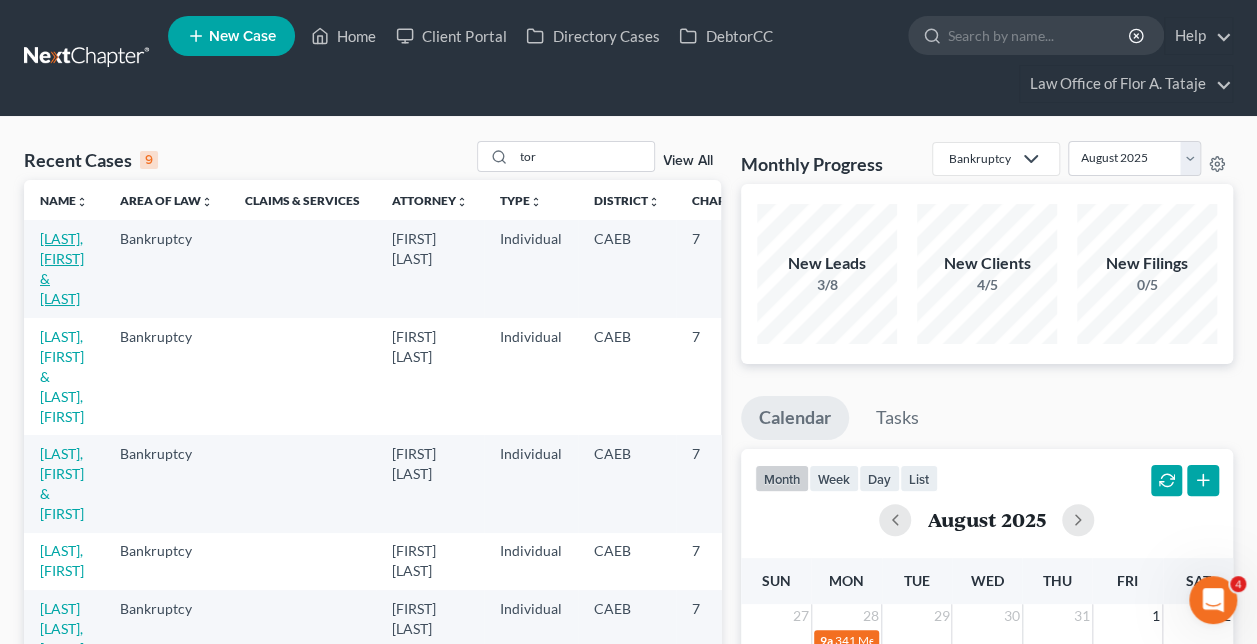 click on "[LAST], [FIRST] & [LAST]" at bounding box center [62, 268] 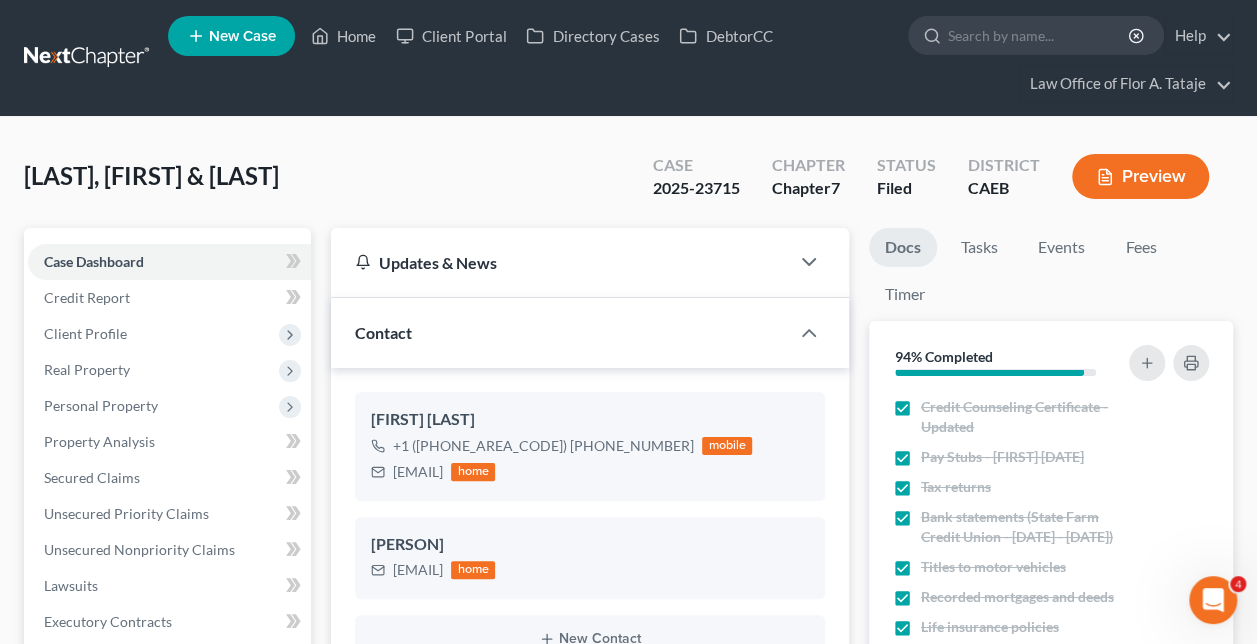 scroll, scrollTop: 6930, scrollLeft: 0, axis: vertical 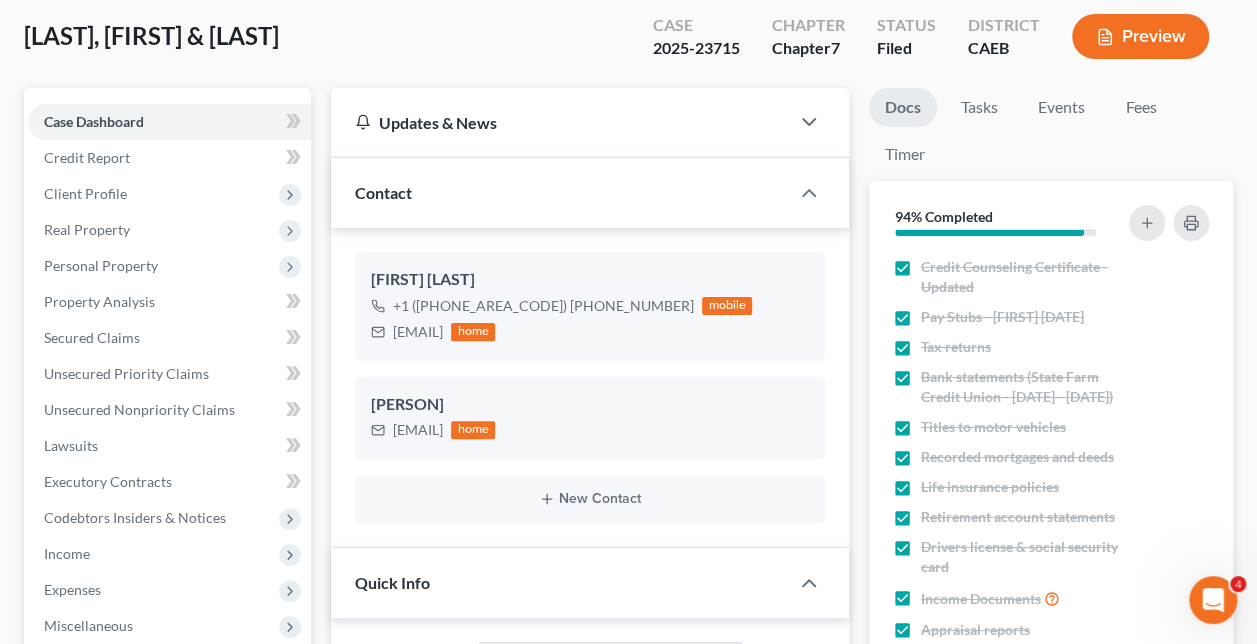 drag, startPoint x: 546, startPoint y: 326, endPoint x: 391, endPoint y: 329, distance: 155.02902 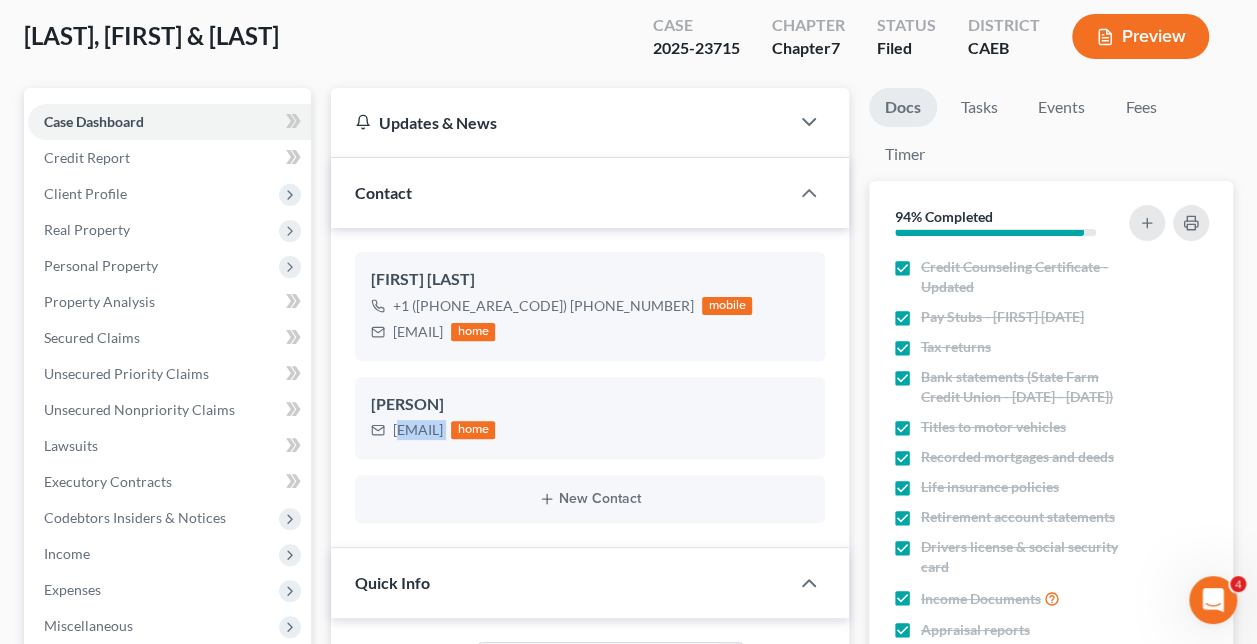drag, startPoint x: 536, startPoint y: 429, endPoint x: 400, endPoint y: 436, distance: 136.18002 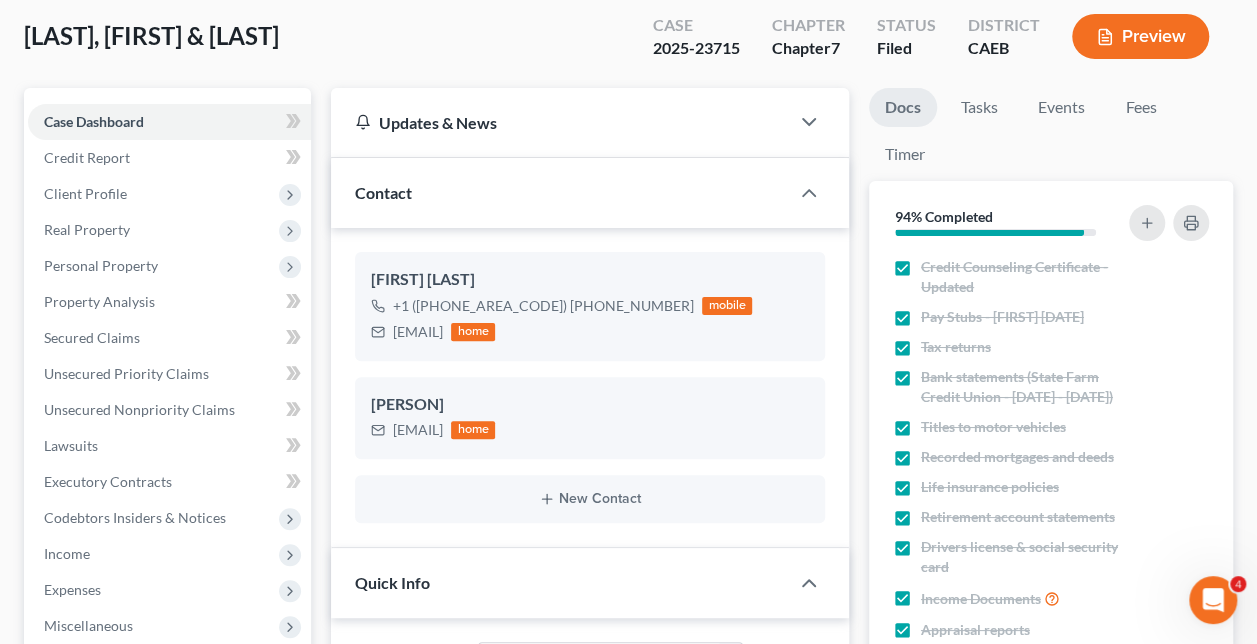 click on "[EMAIL] home" at bounding box center [590, 430] 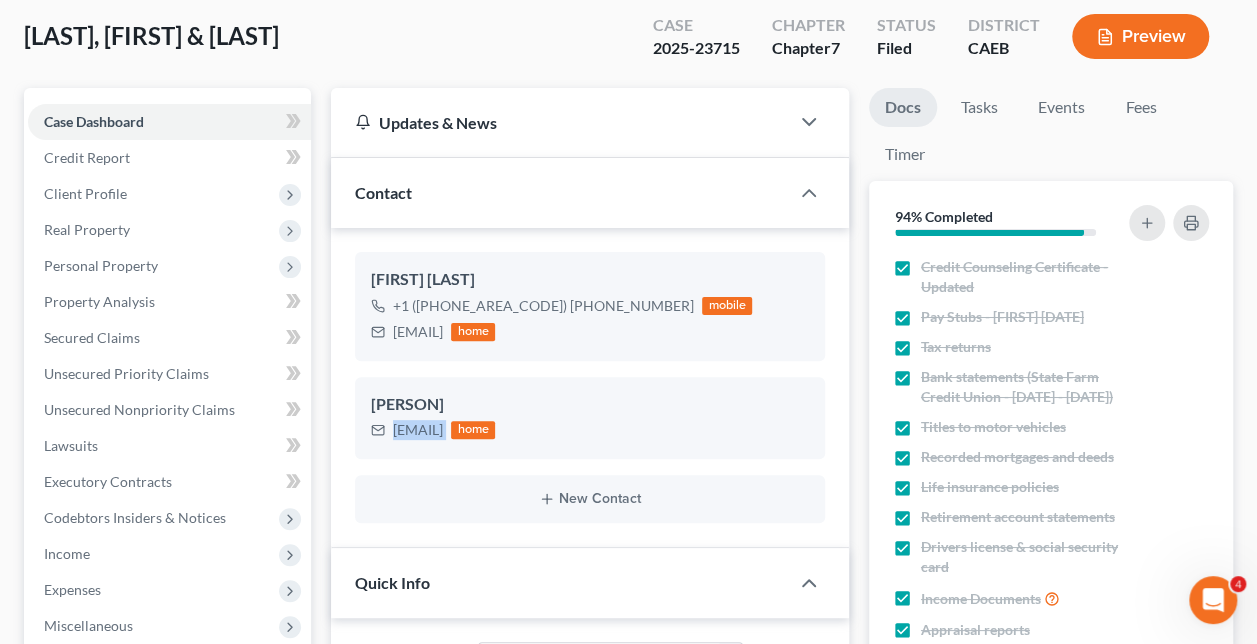 drag, startPoint x: 534, startPoint y: 428, endPoint x: 387, endPoint y: 446, distance: 148.09795 